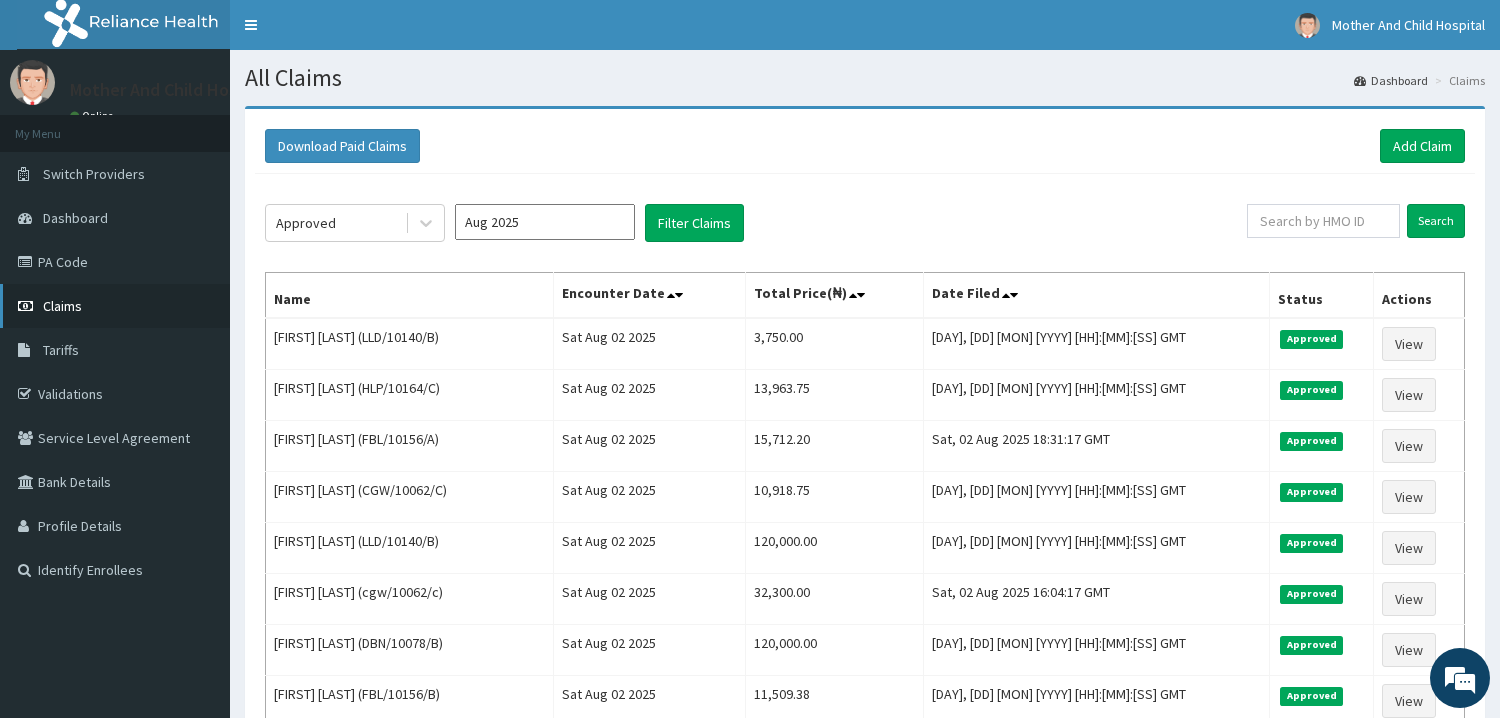 scroll, scrollTop: 0, scrollLeft: 0, axis: both 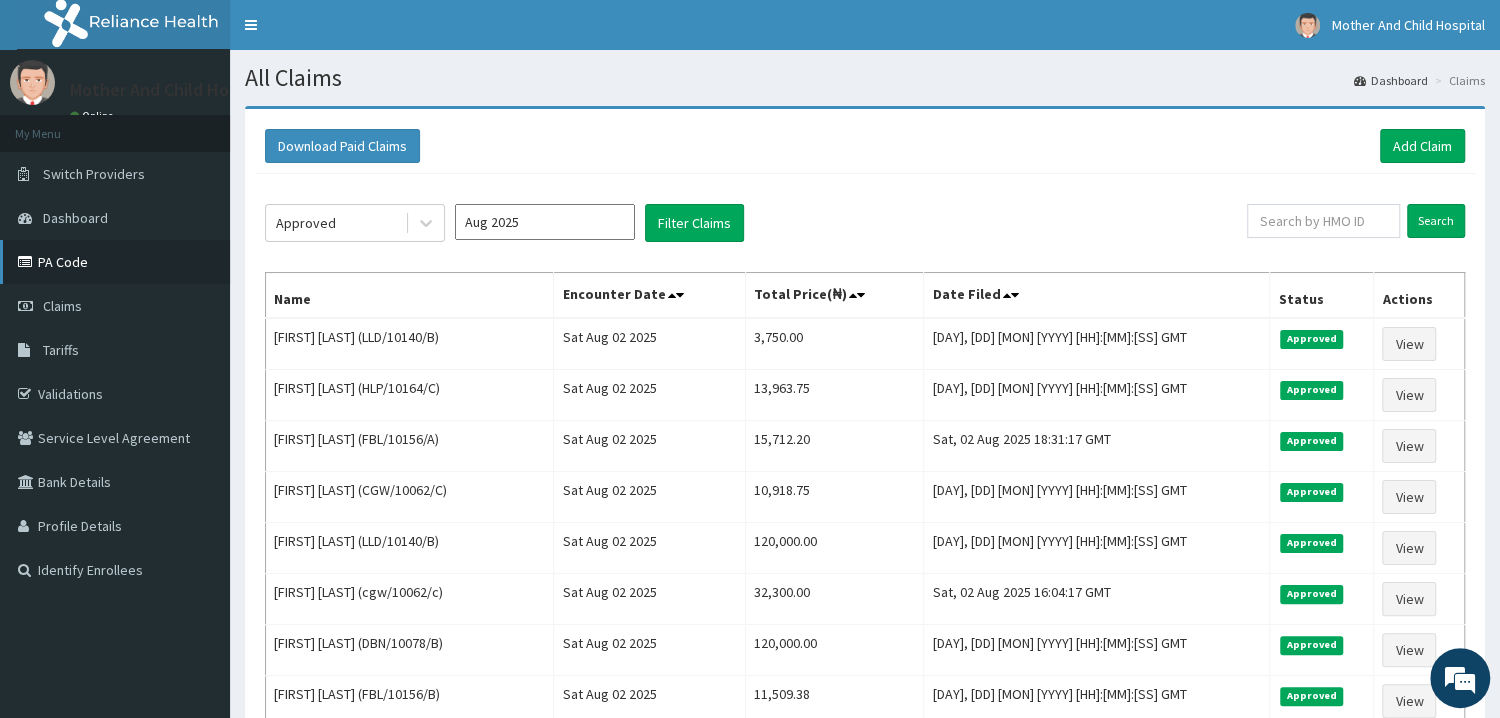 click on "PA Code" at bounding box center (115, 262) 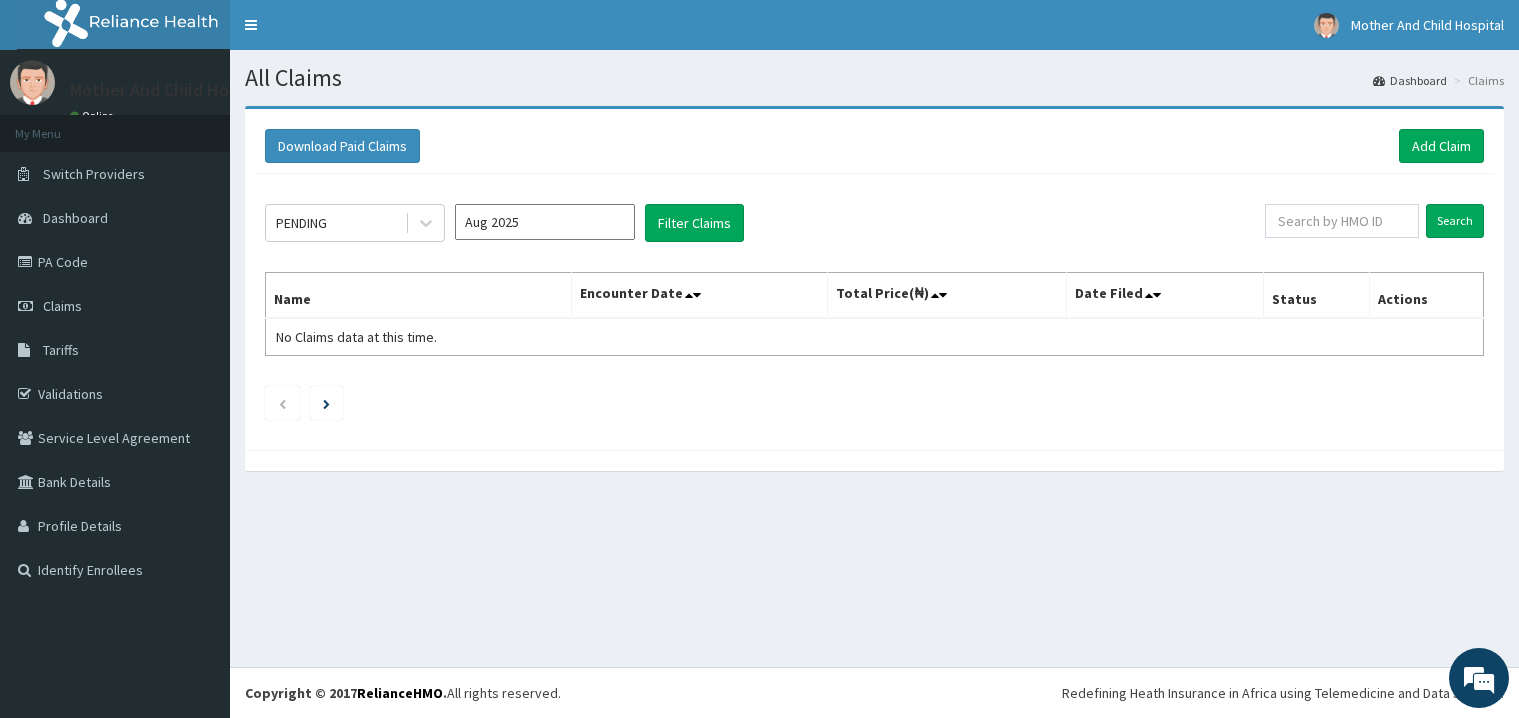 click on "Add Claim" at bounding box center [1441, 146] 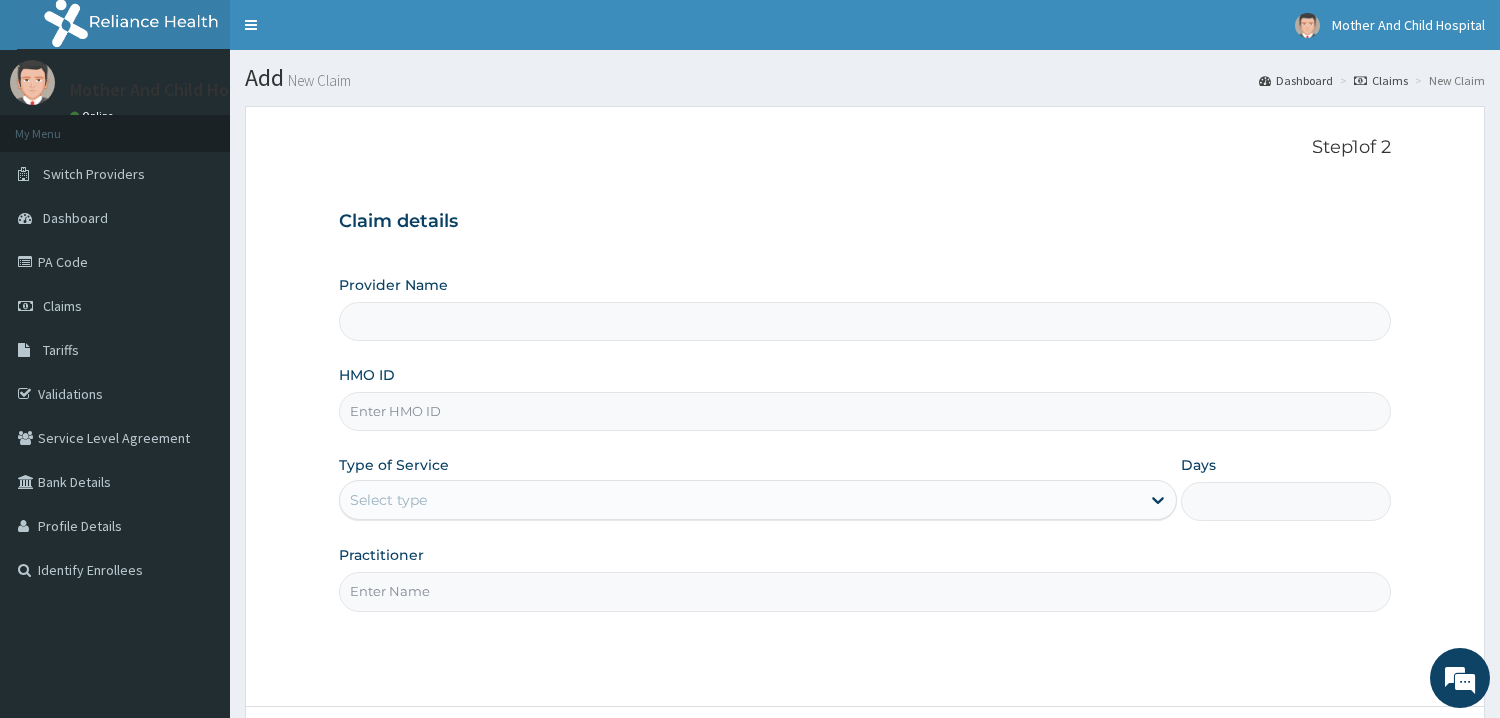 scroll, scrollTop: 0, scrollLeft: 0, axis: both 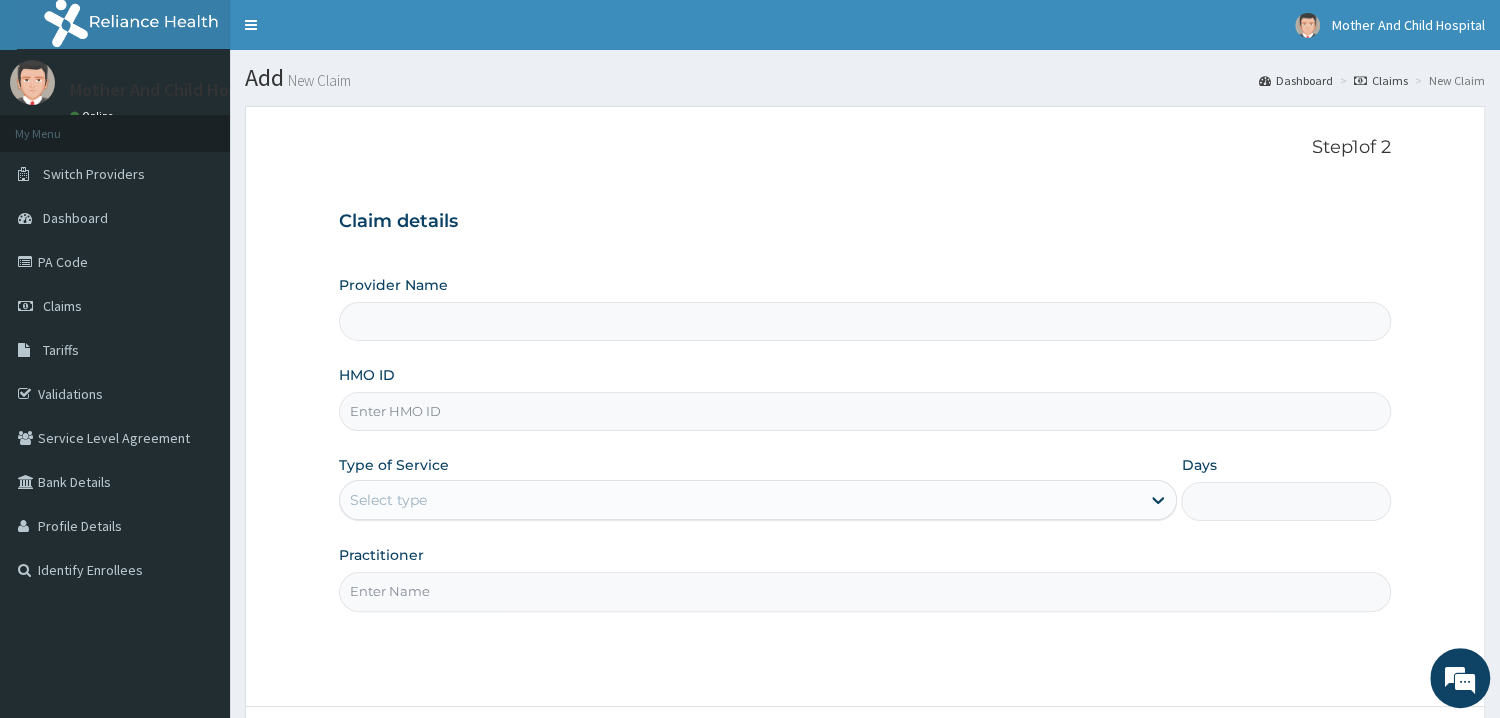 click on "HMO ID" at bounding box center [865, 411] 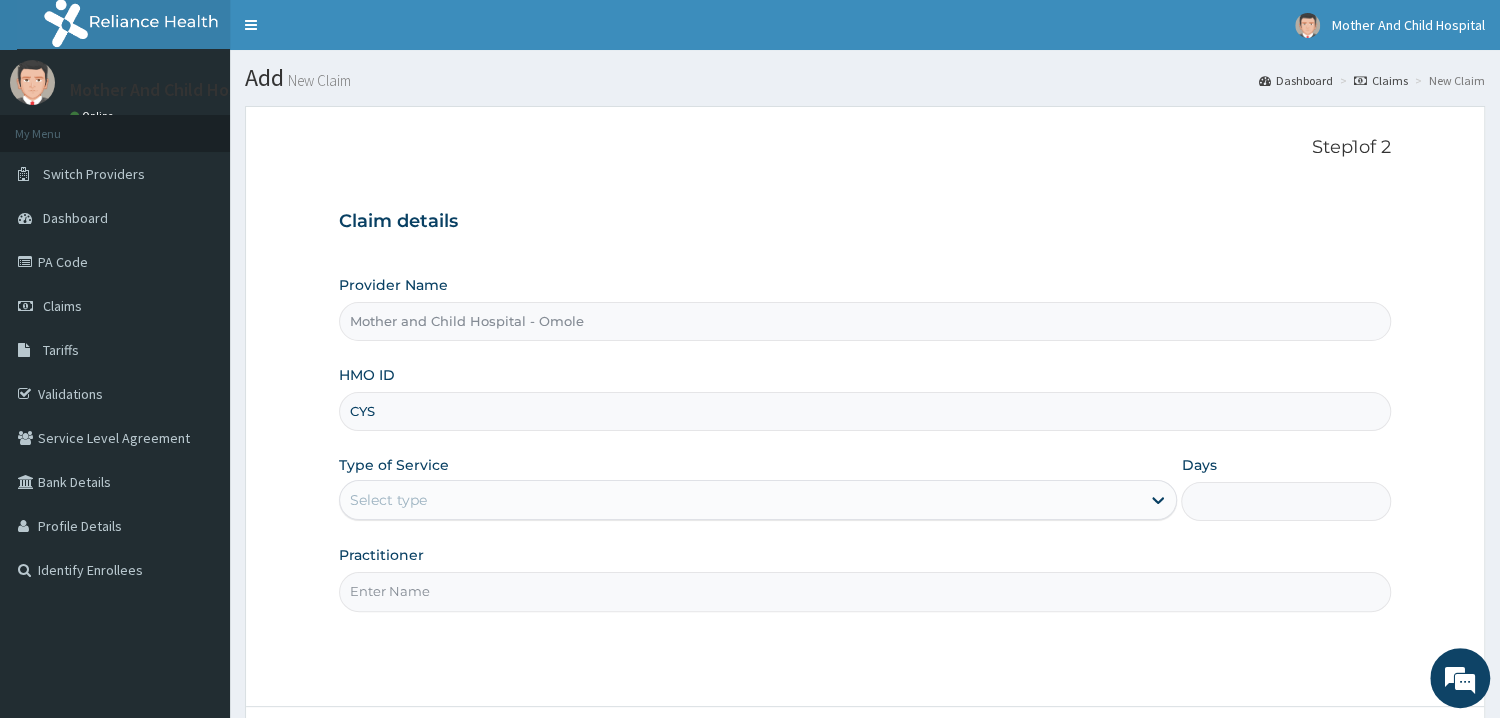 scroll, scrollTop: 0, scrollLeft: 0, axis: both 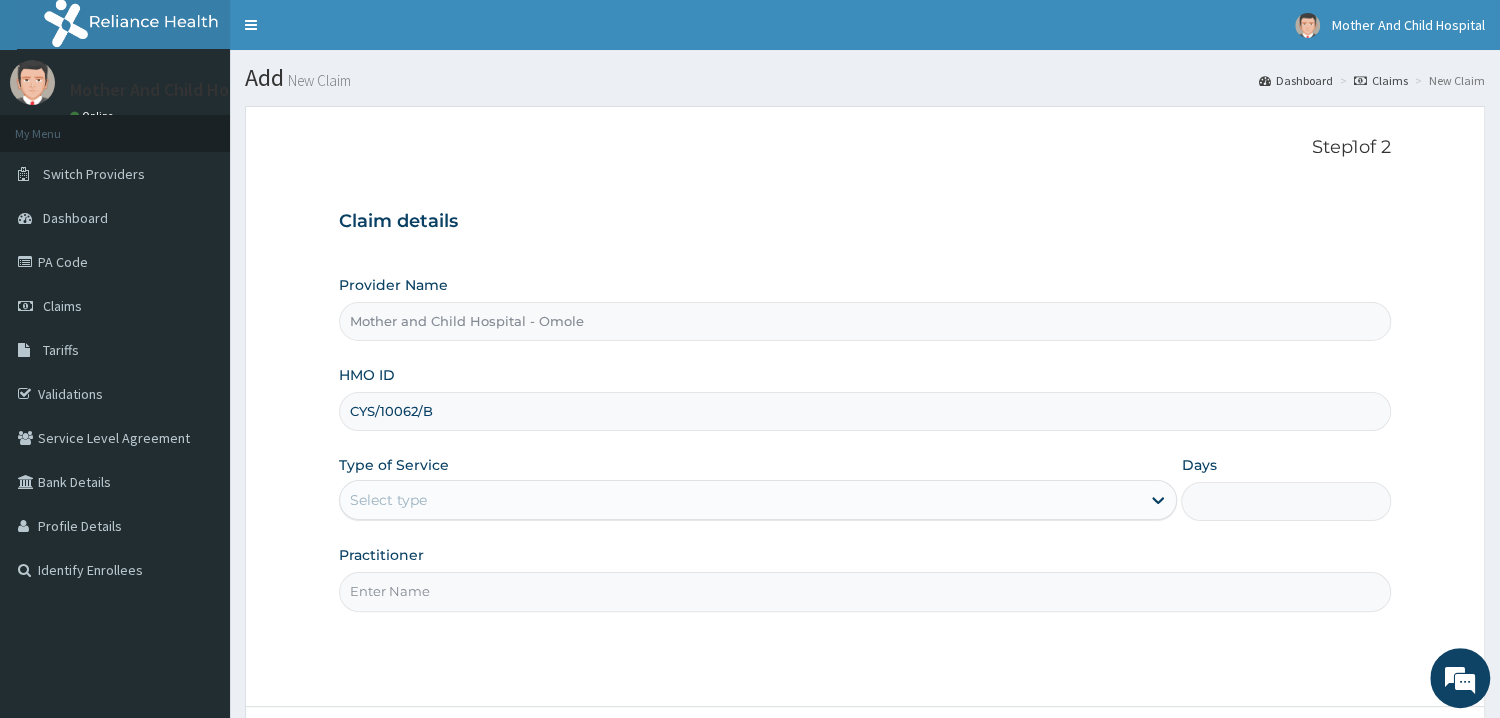 type on "CYS/10062/B" 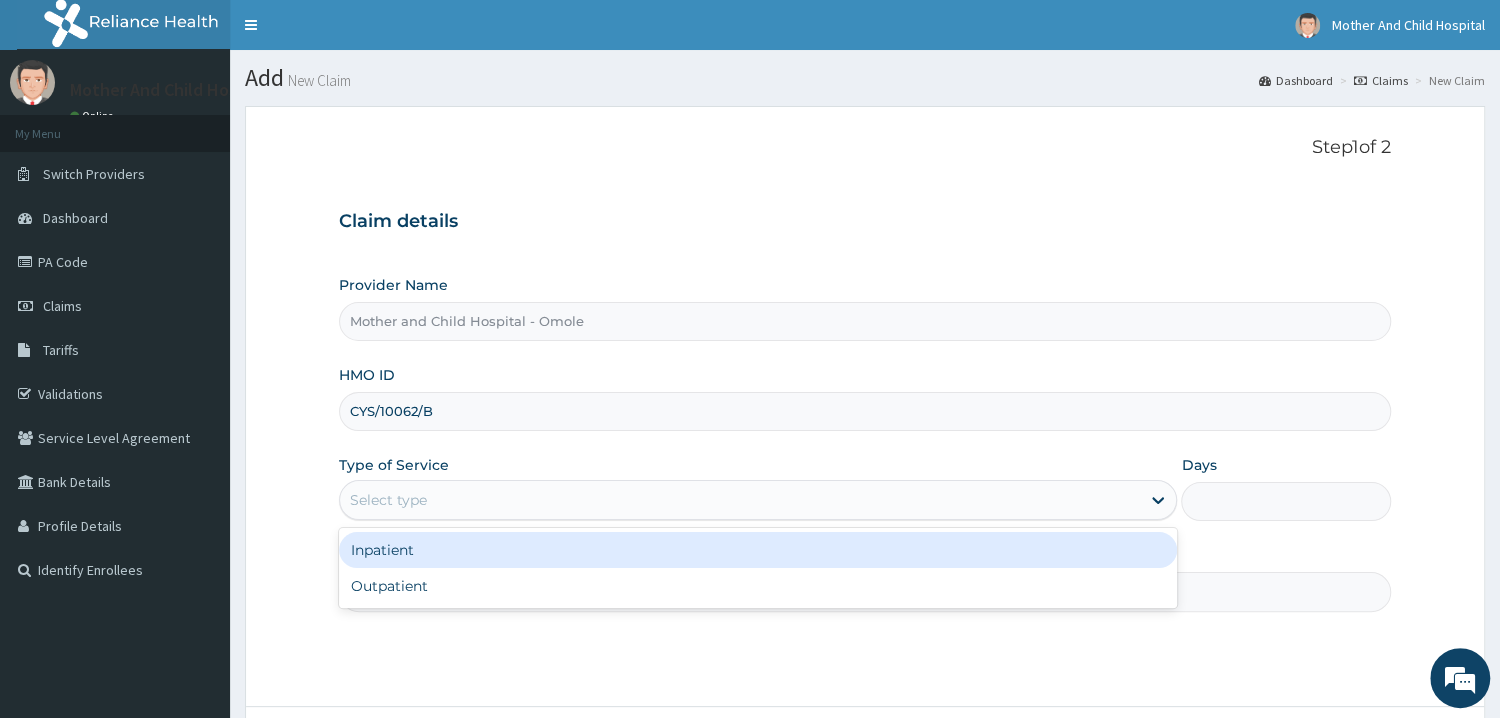 click on "Select type" at bounding box center [740, 500] 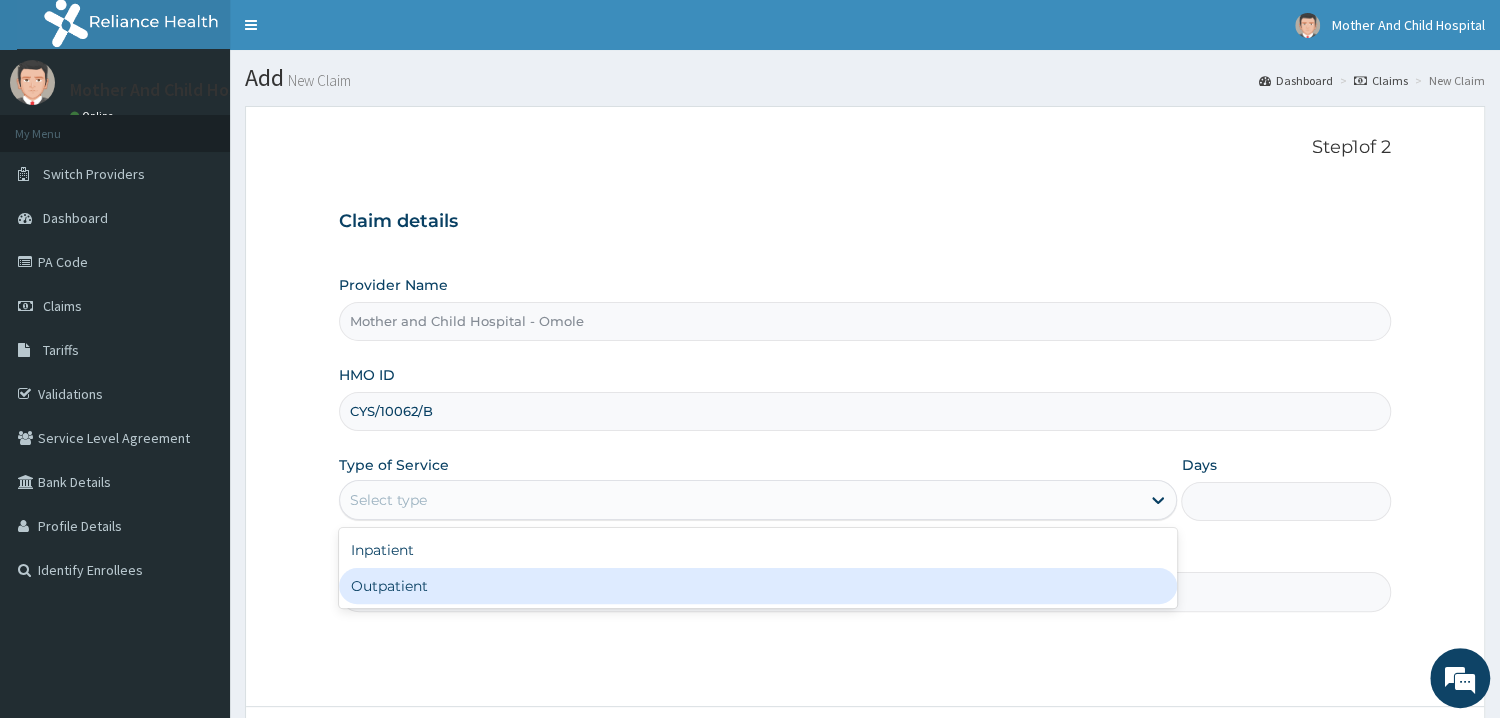 click on "Outpatient" at bounding box center (758, 586) 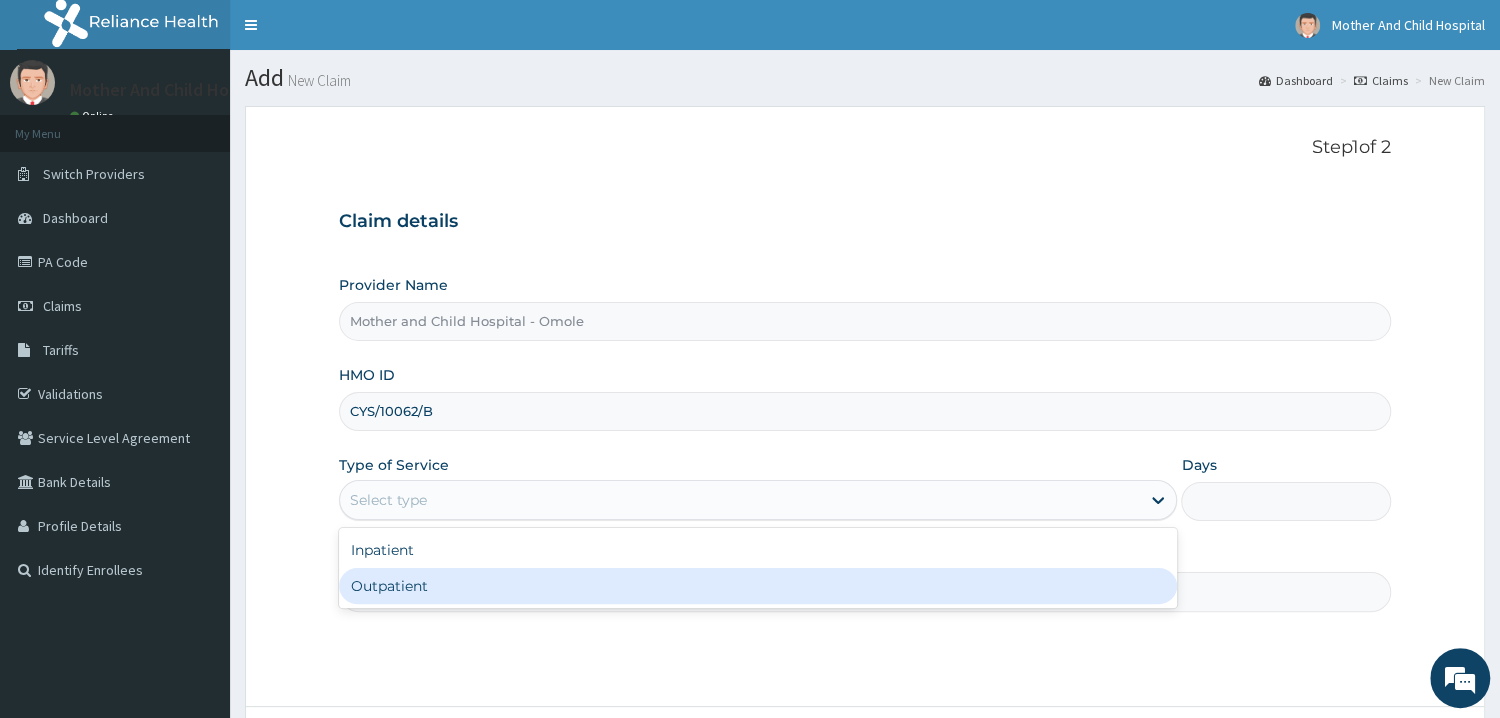 type on "1" 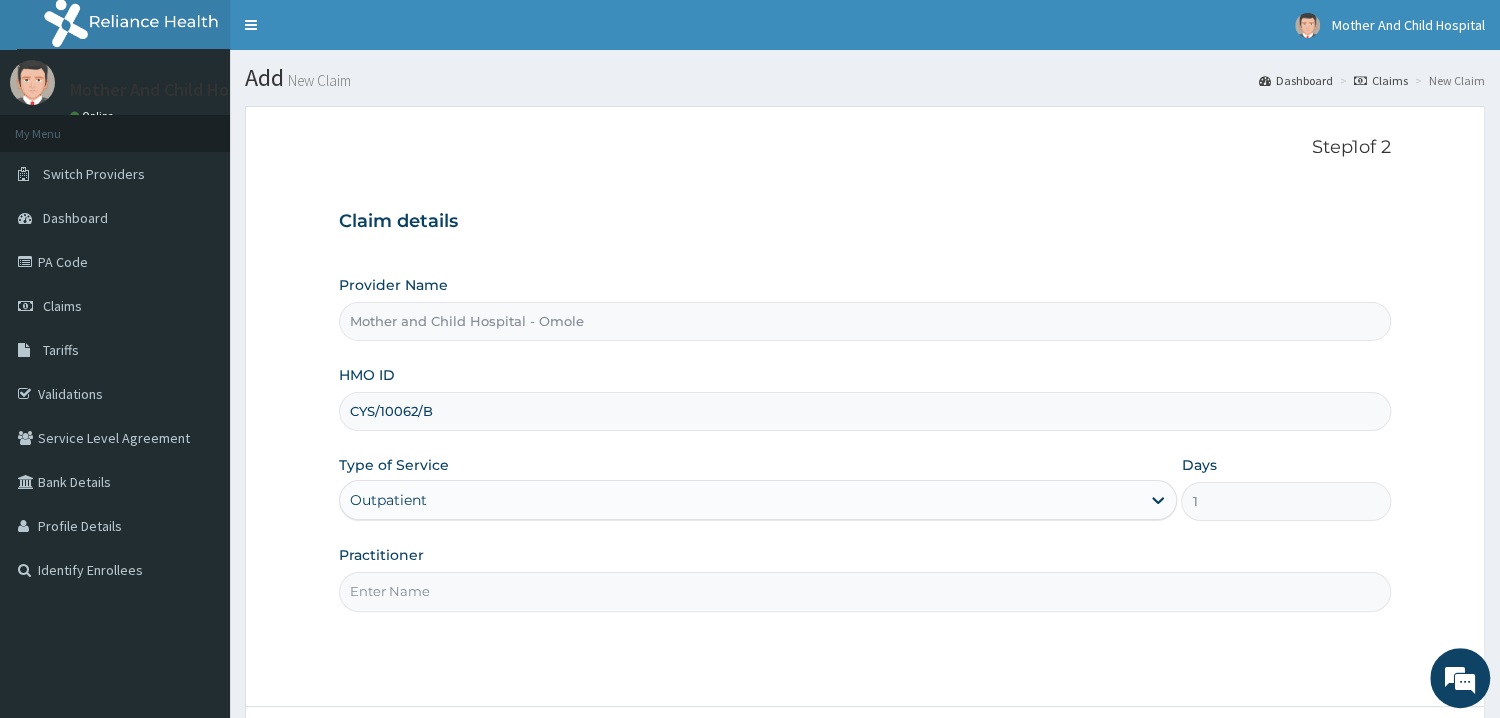 click on "Practitioner" at bounding box center (865, 591) 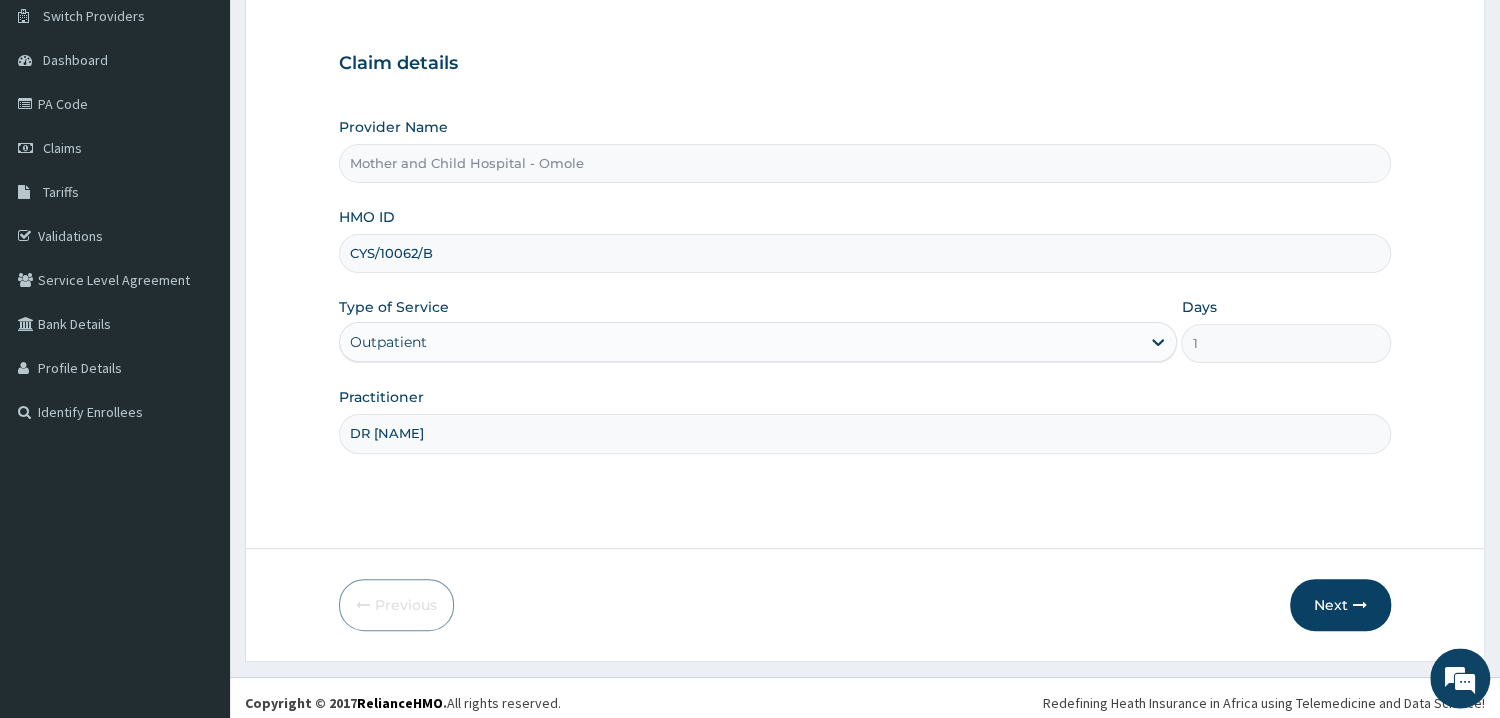 scroll, scrollTop: 168, scrollLeft: 0, axis: vertical 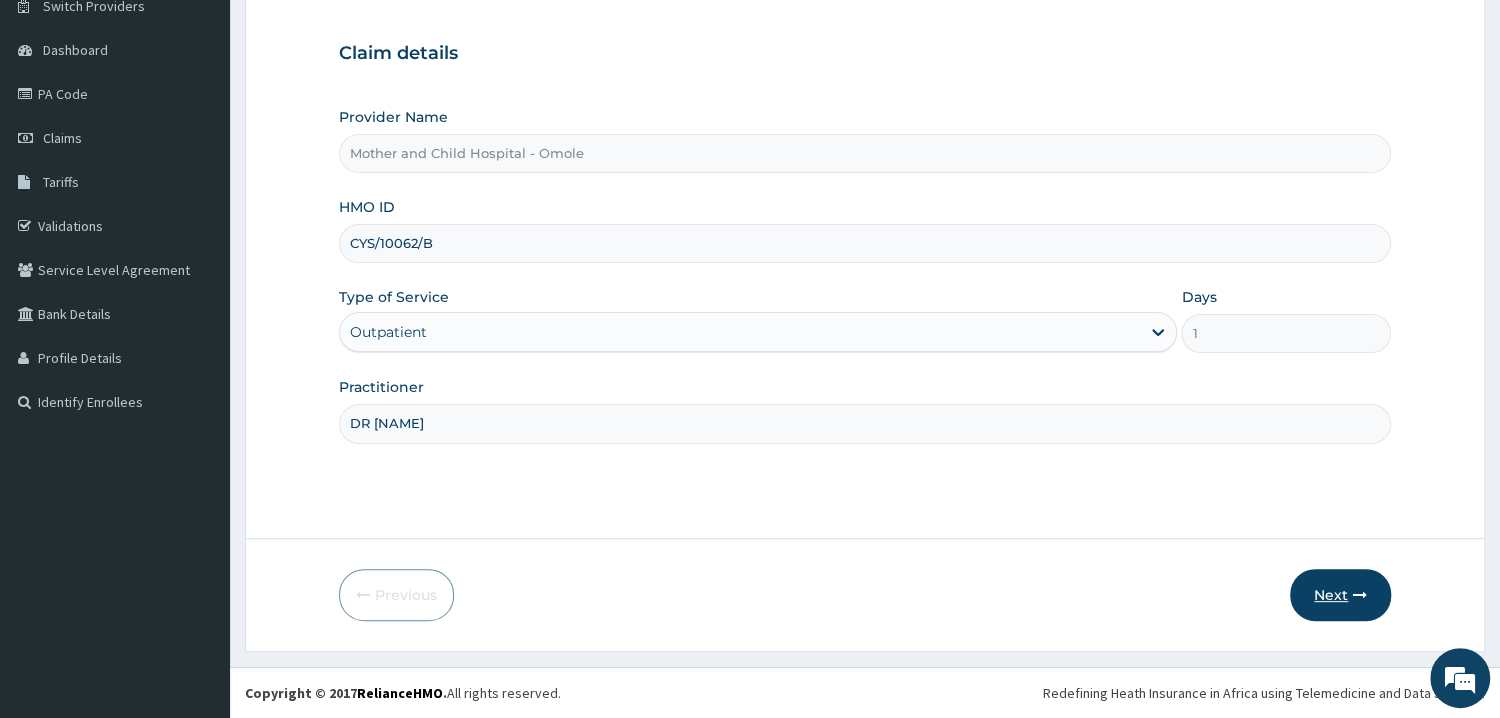 type on "DR UGWU" 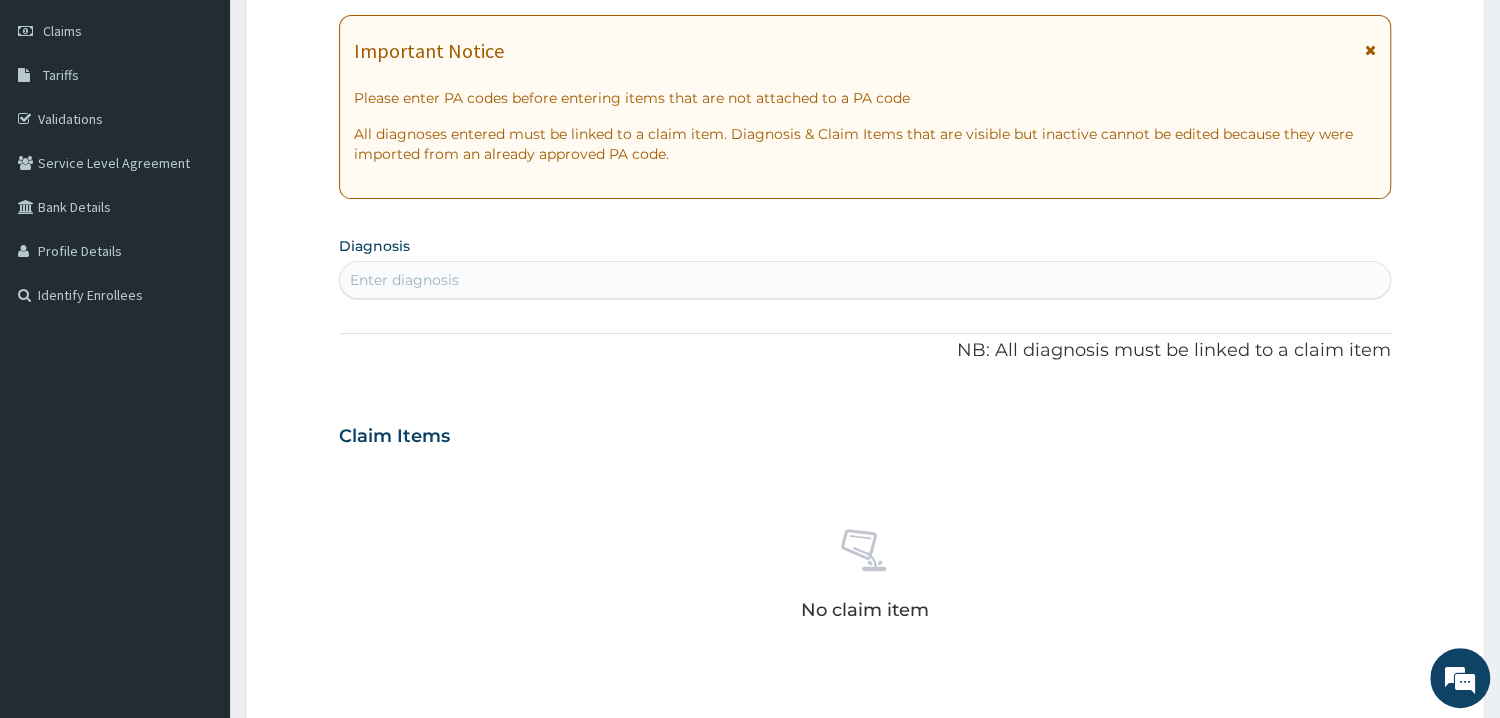 scroll, scrollTop: 61, scrollLeft: 0, axis: vertical 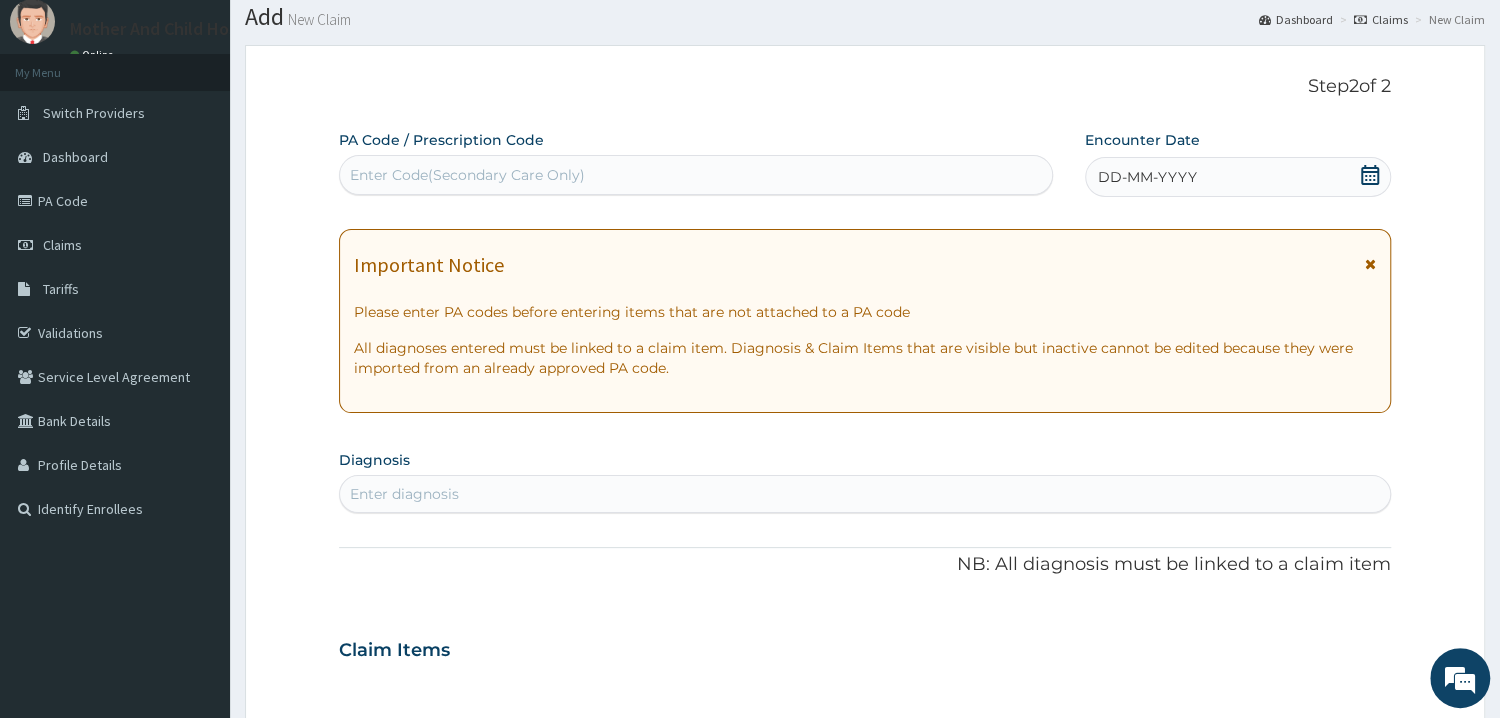 click on "Enter diagnosis" at bounding box center (404, 494) 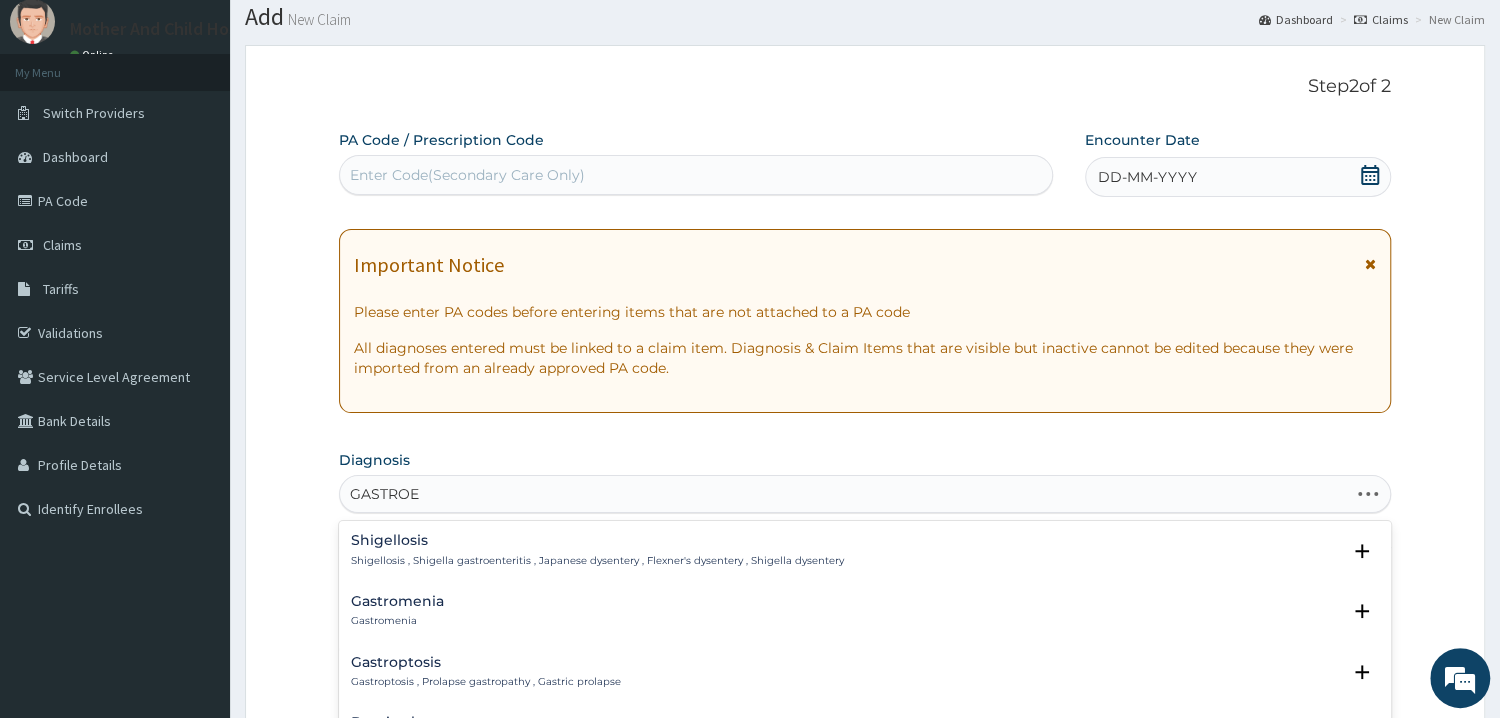 type on "GASTROEN" 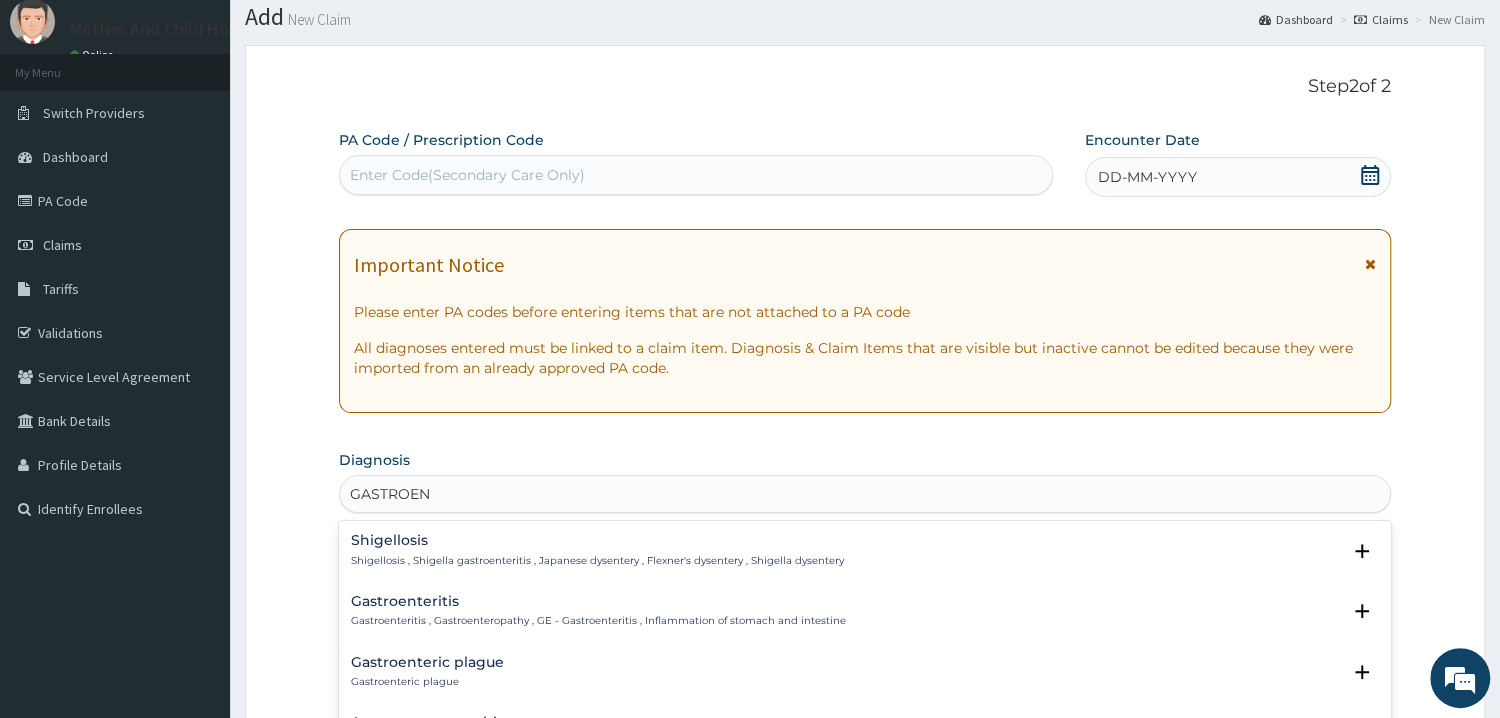 click on "Gastroenteritis" at bounding box center [598, 601] 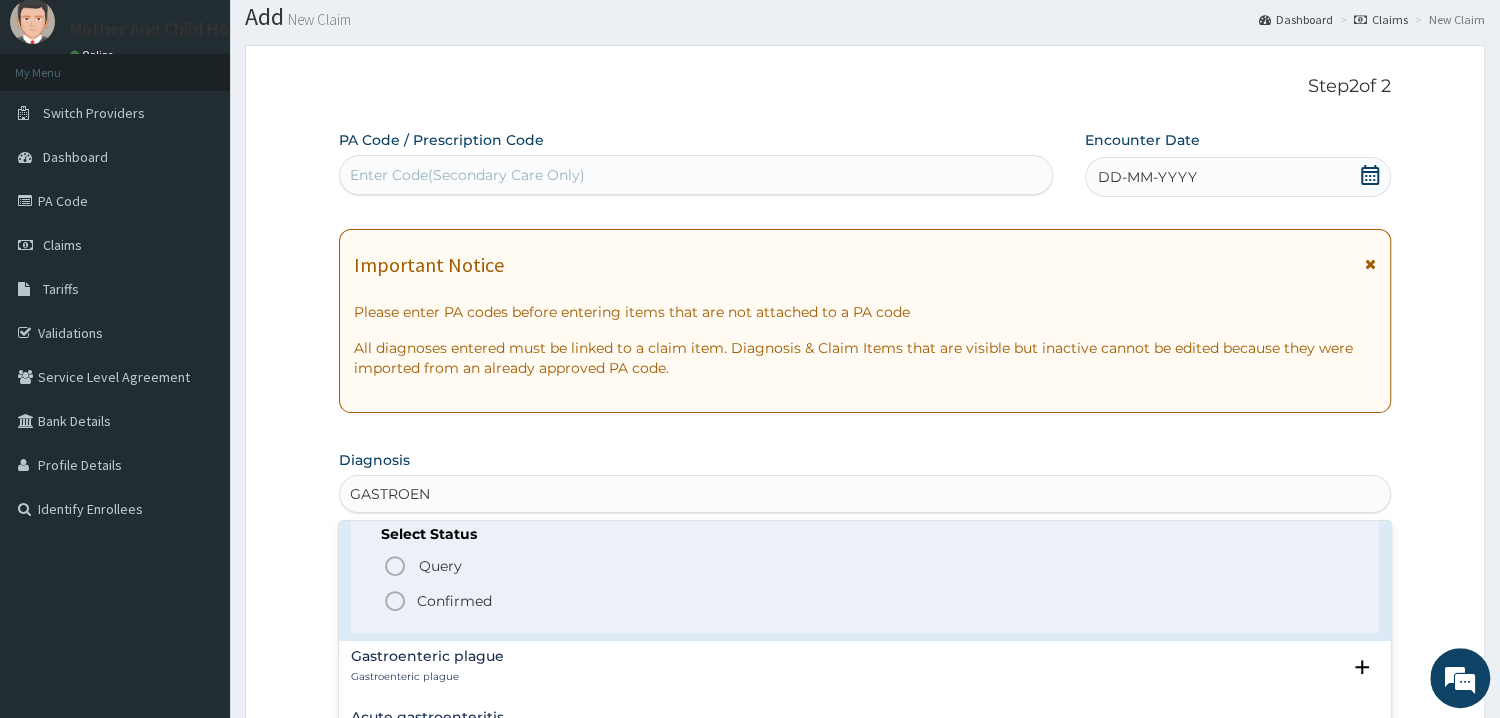 scroll, scrollTop: 101, scrollLeft: 0, axis: vertical 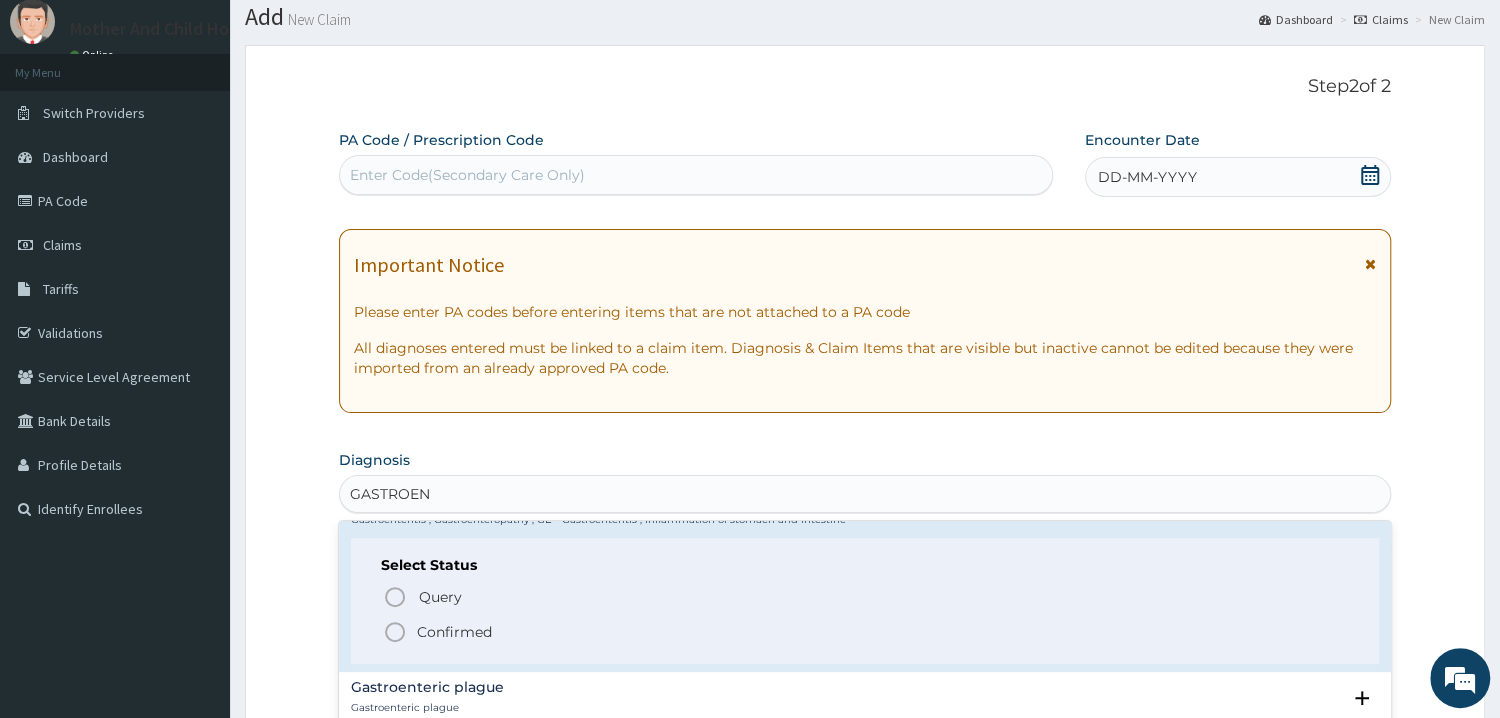 click 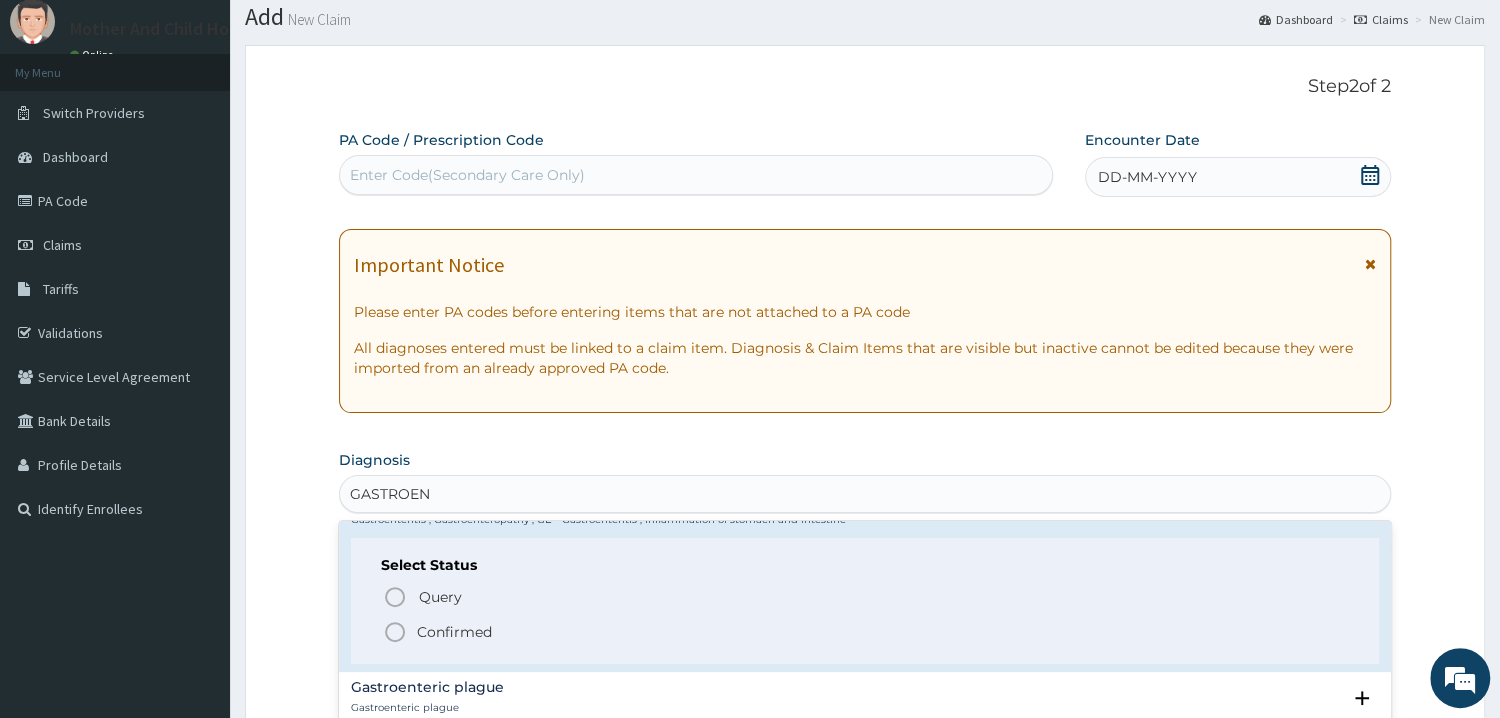 type 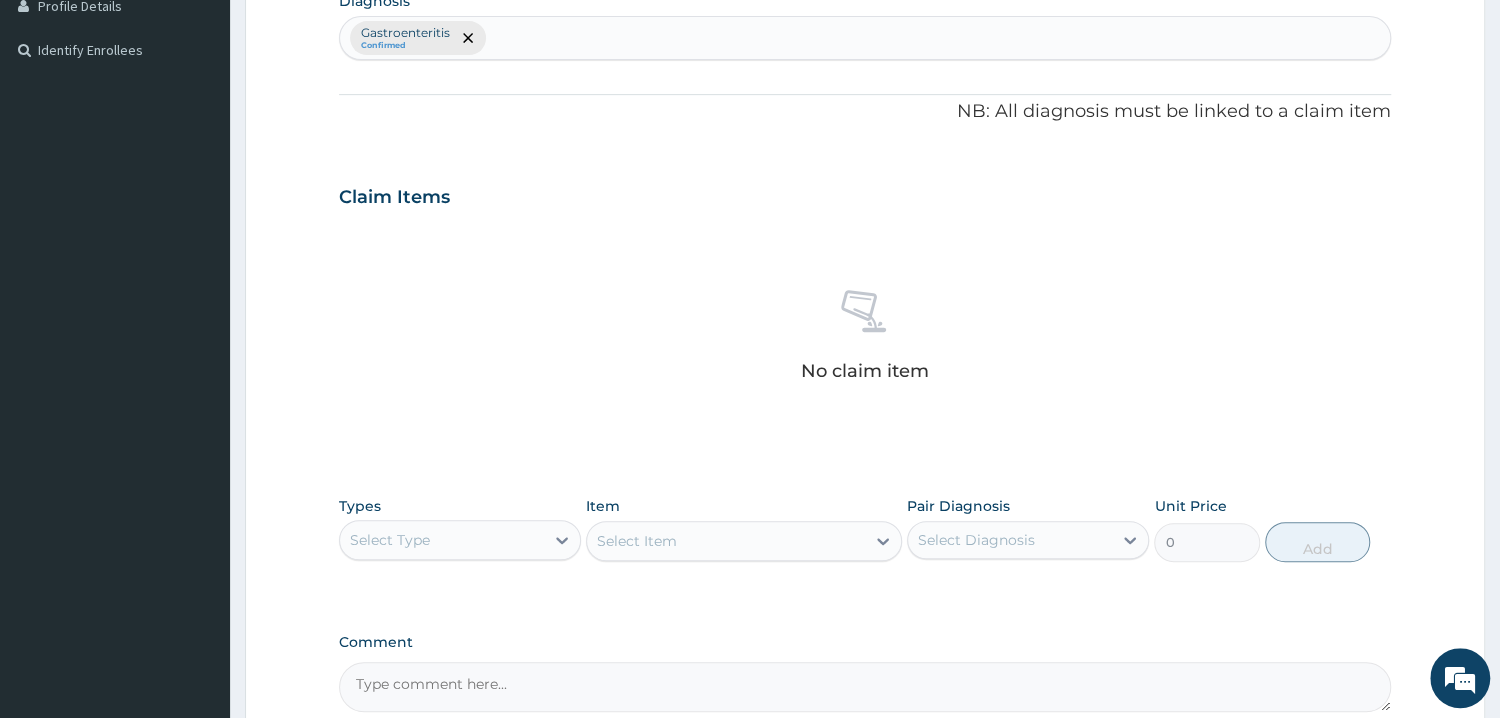 scroll, scrollTop: 597, scrollLeft: 0, axis: vertical 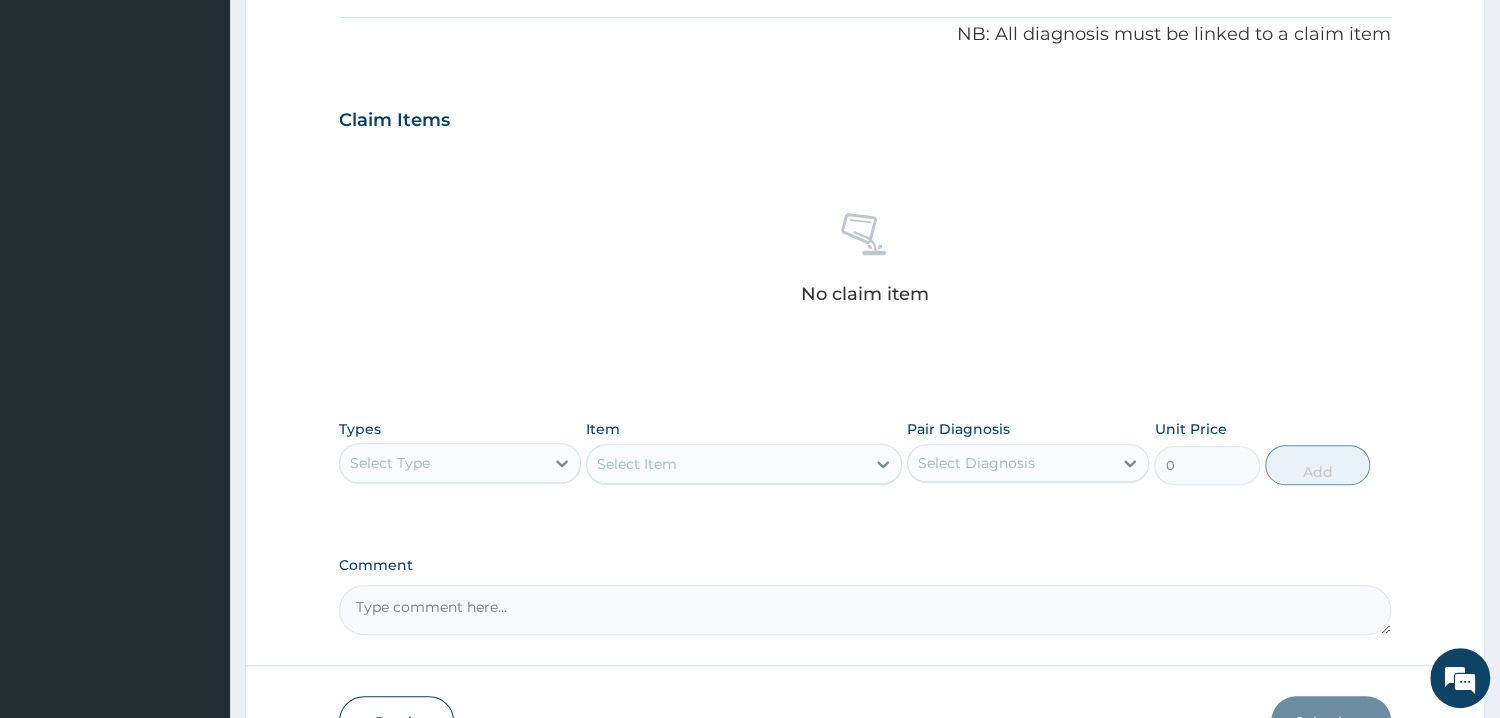 click on "Select Type" at bounding box center (442, 463) 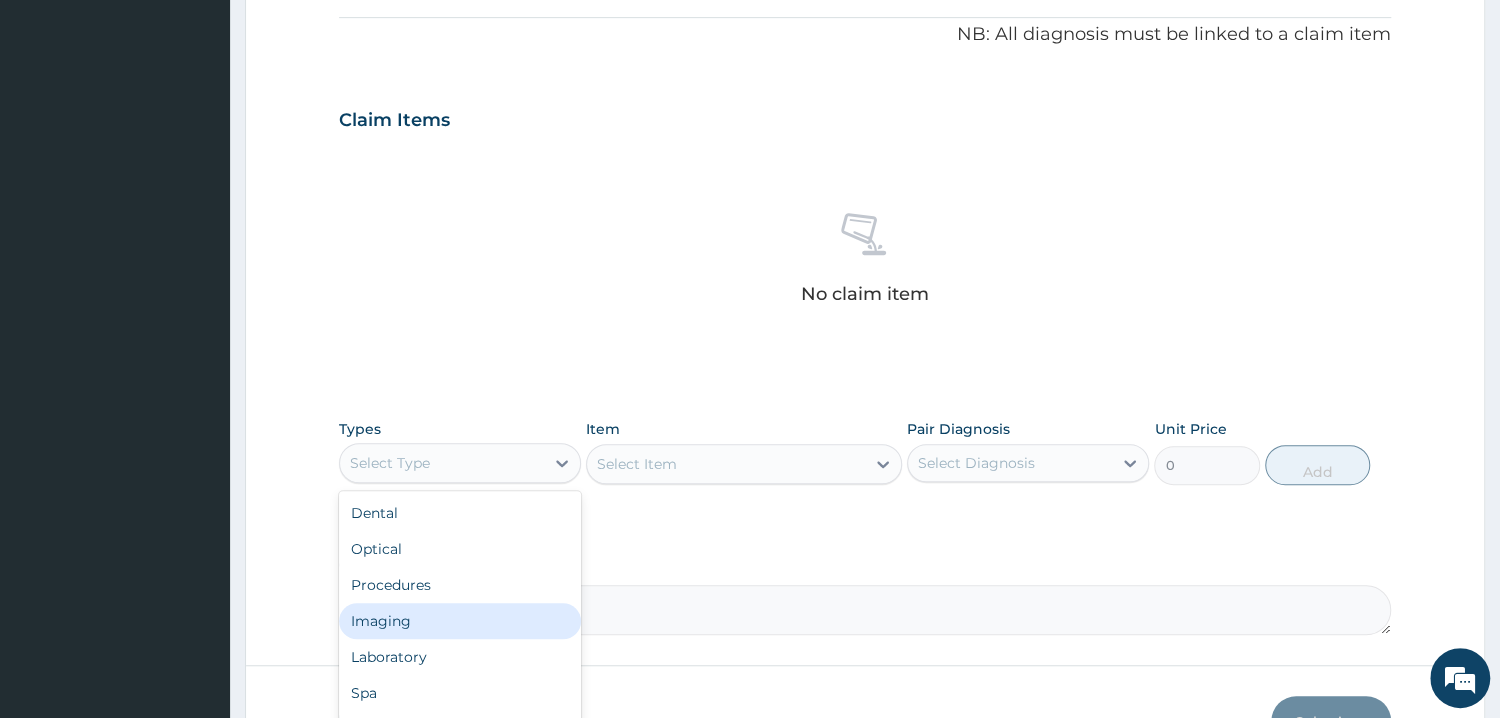 scroll, scrollTop: 68, scrollLeft: 0, axis: vertical 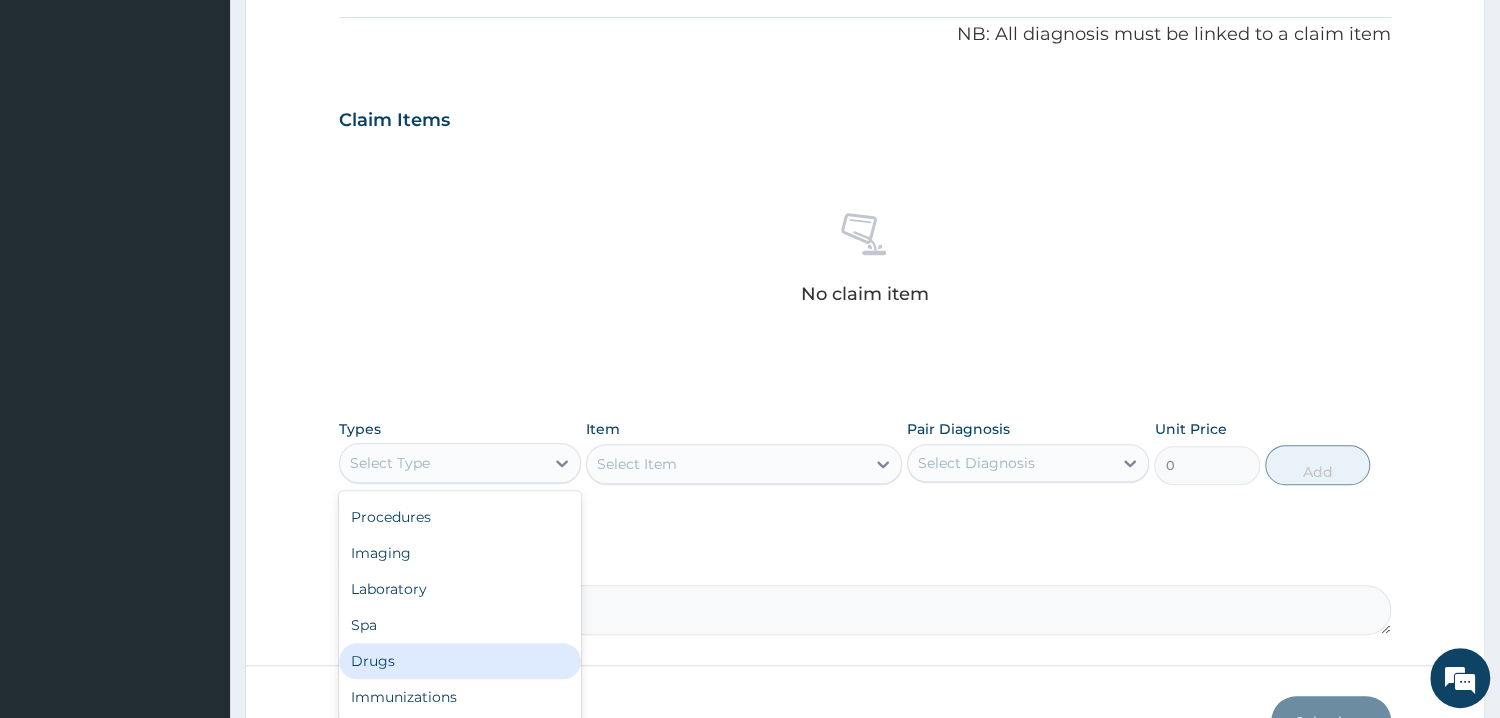 click on "Drugs" at bounding box center [460, 661] 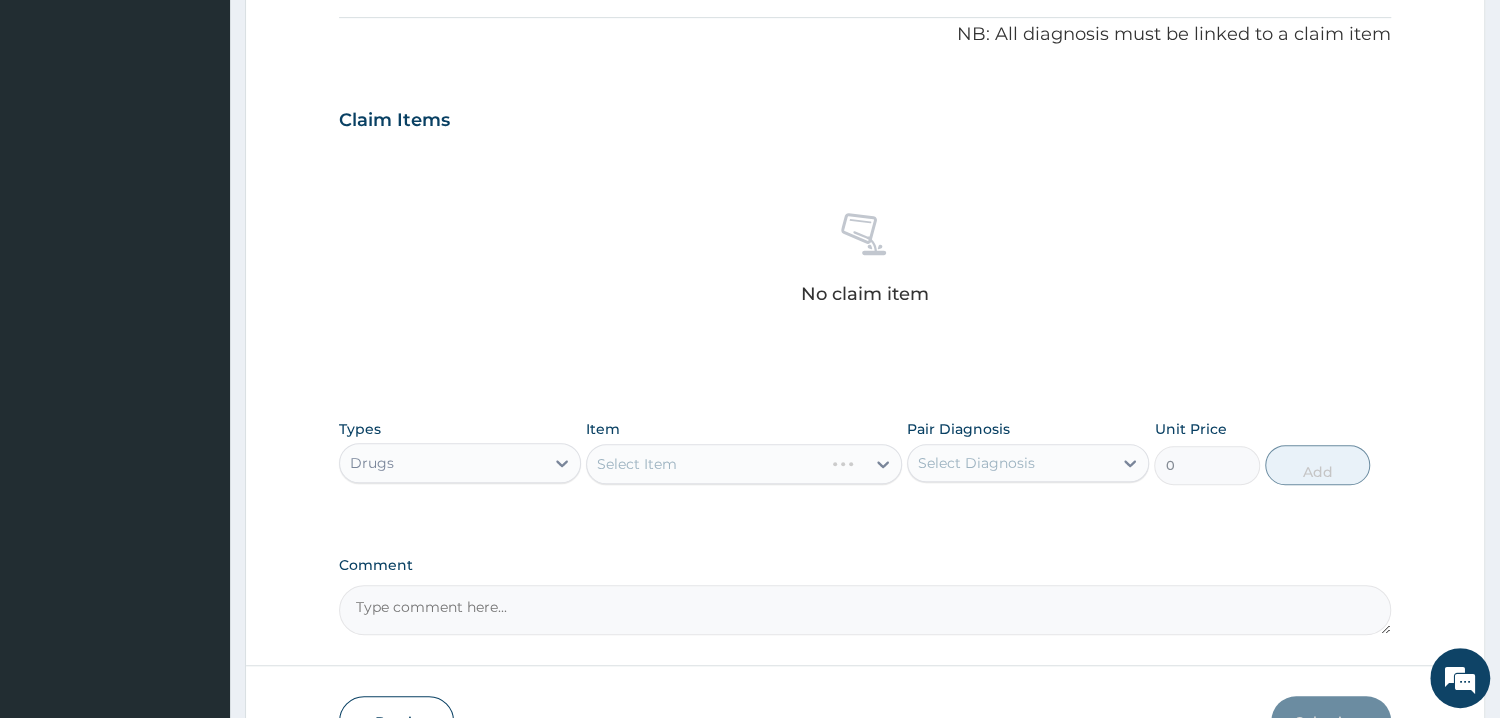 click on "Select Item" at bounding box center [744, 464] 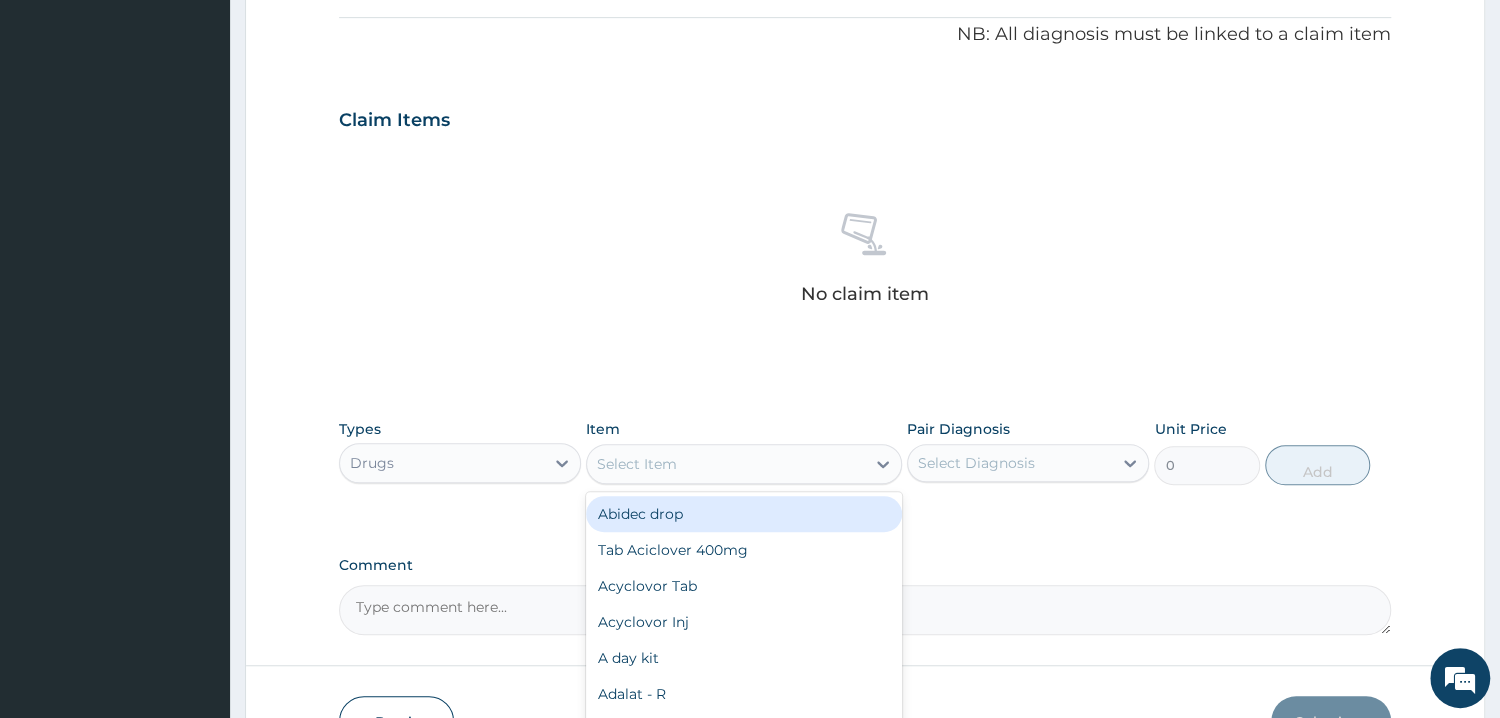 click on "Select Item" at bounding box center [726, 464] 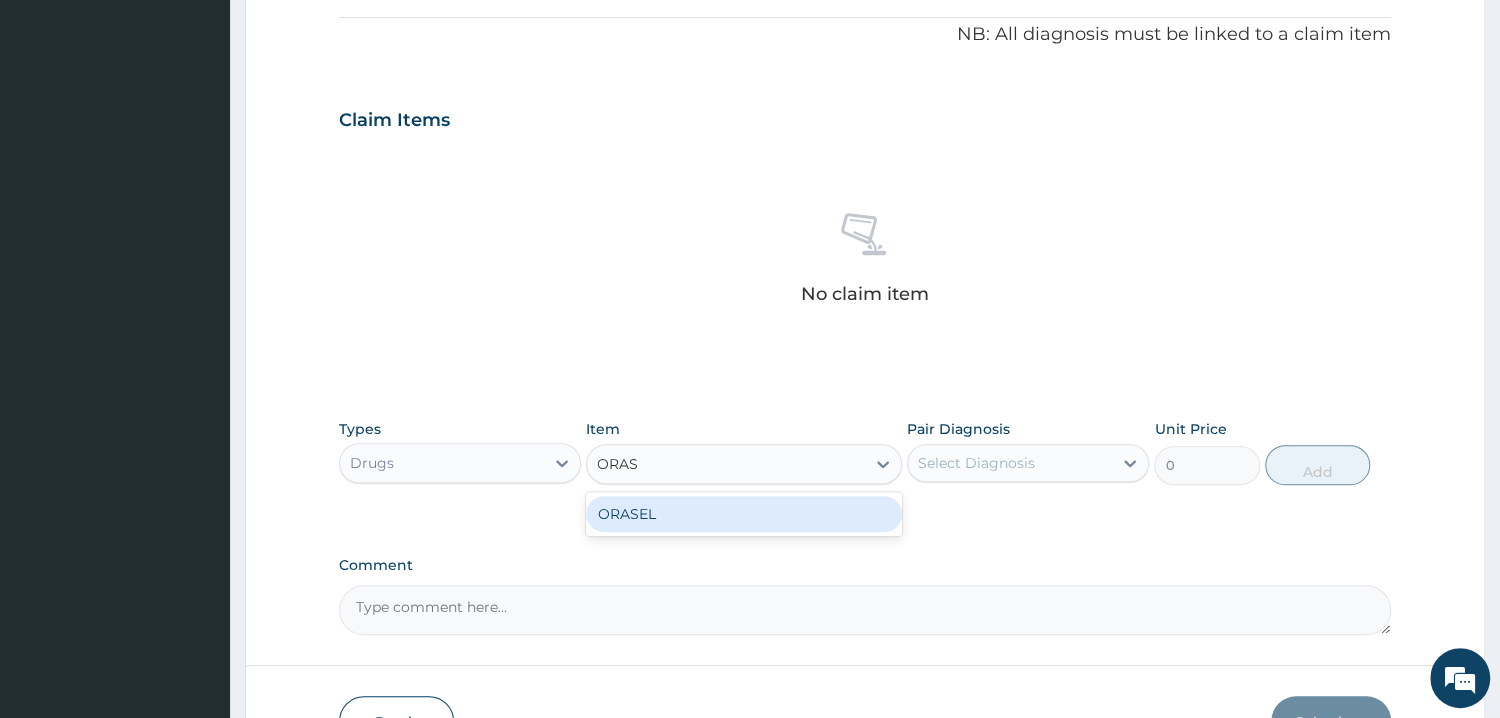 type on "ORASE" 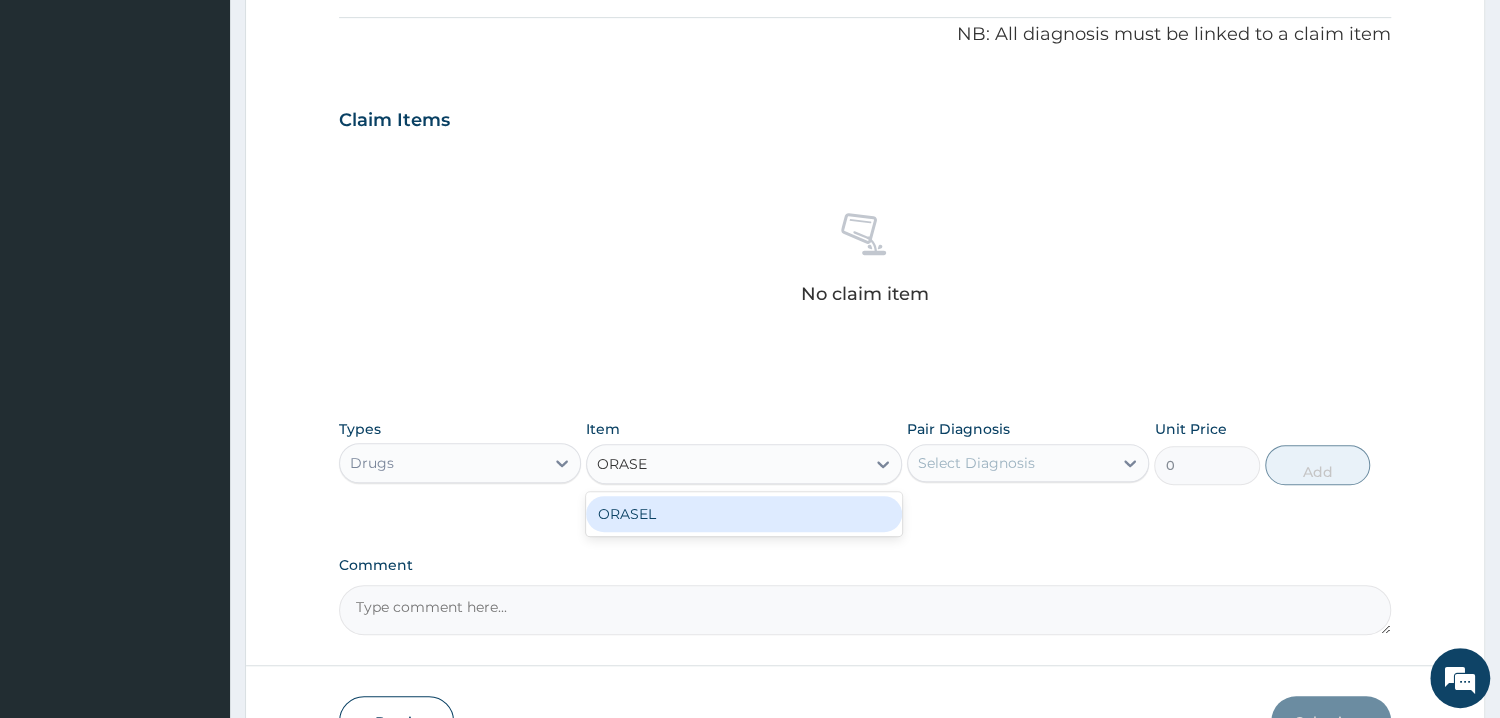 click on "ORASEL" at bounding box center [744, 514] 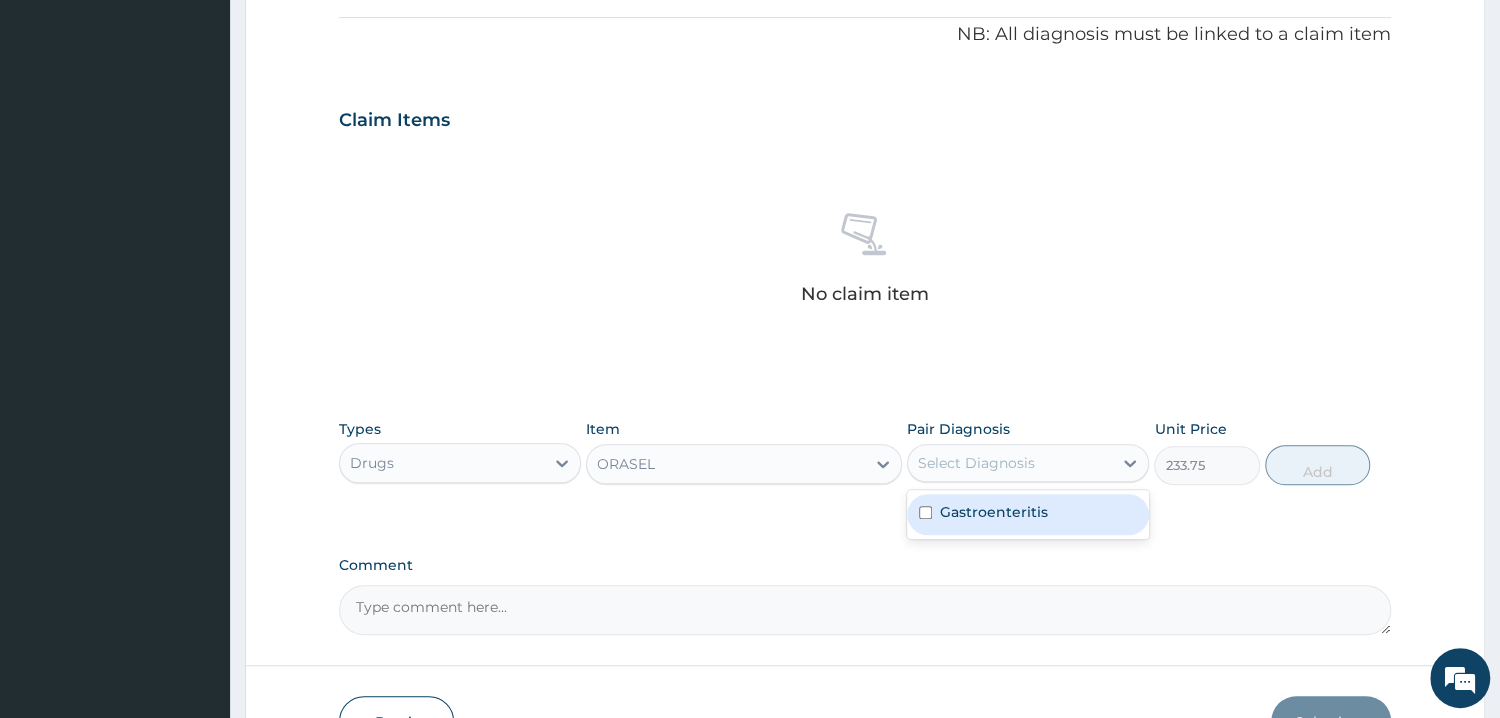 click on "Select Diagnosis" at bounding box center [1010, 463] 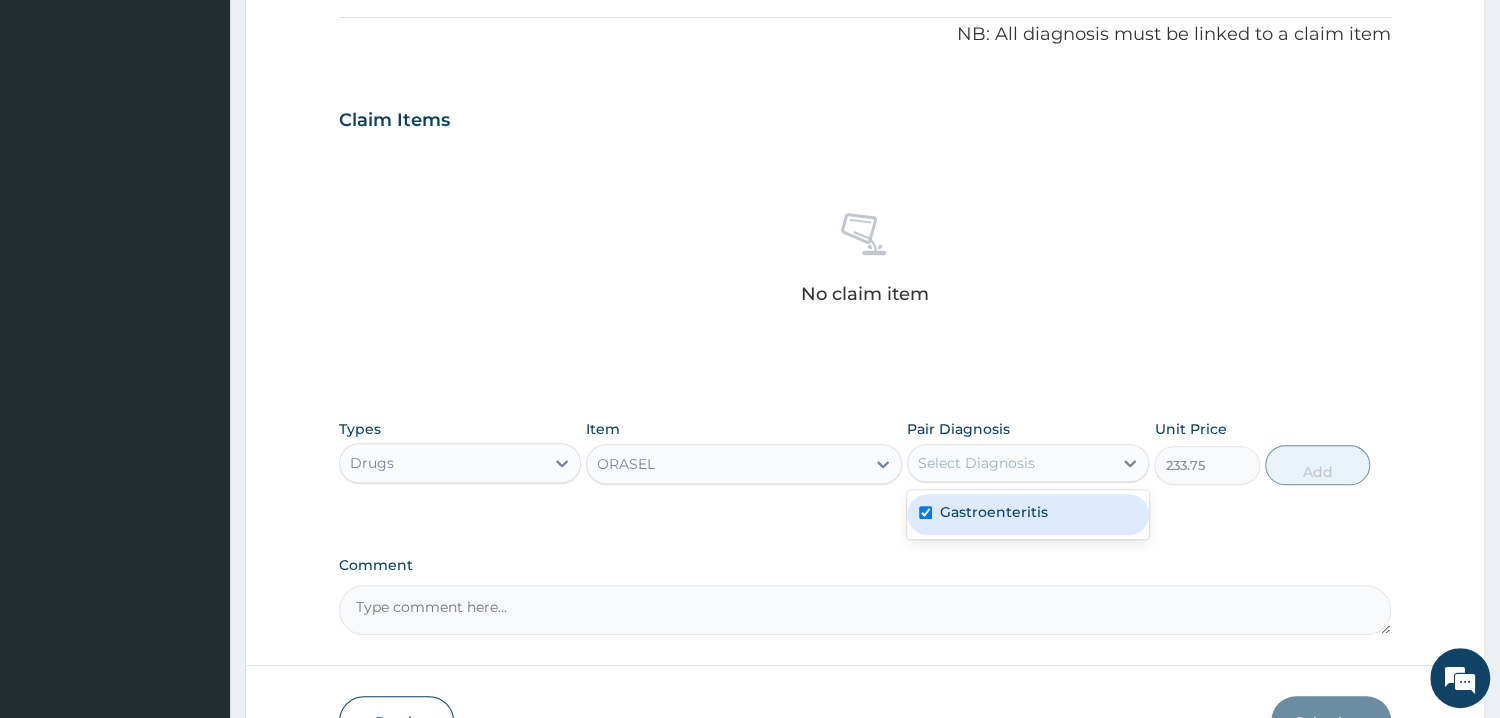 checkbox on "true" 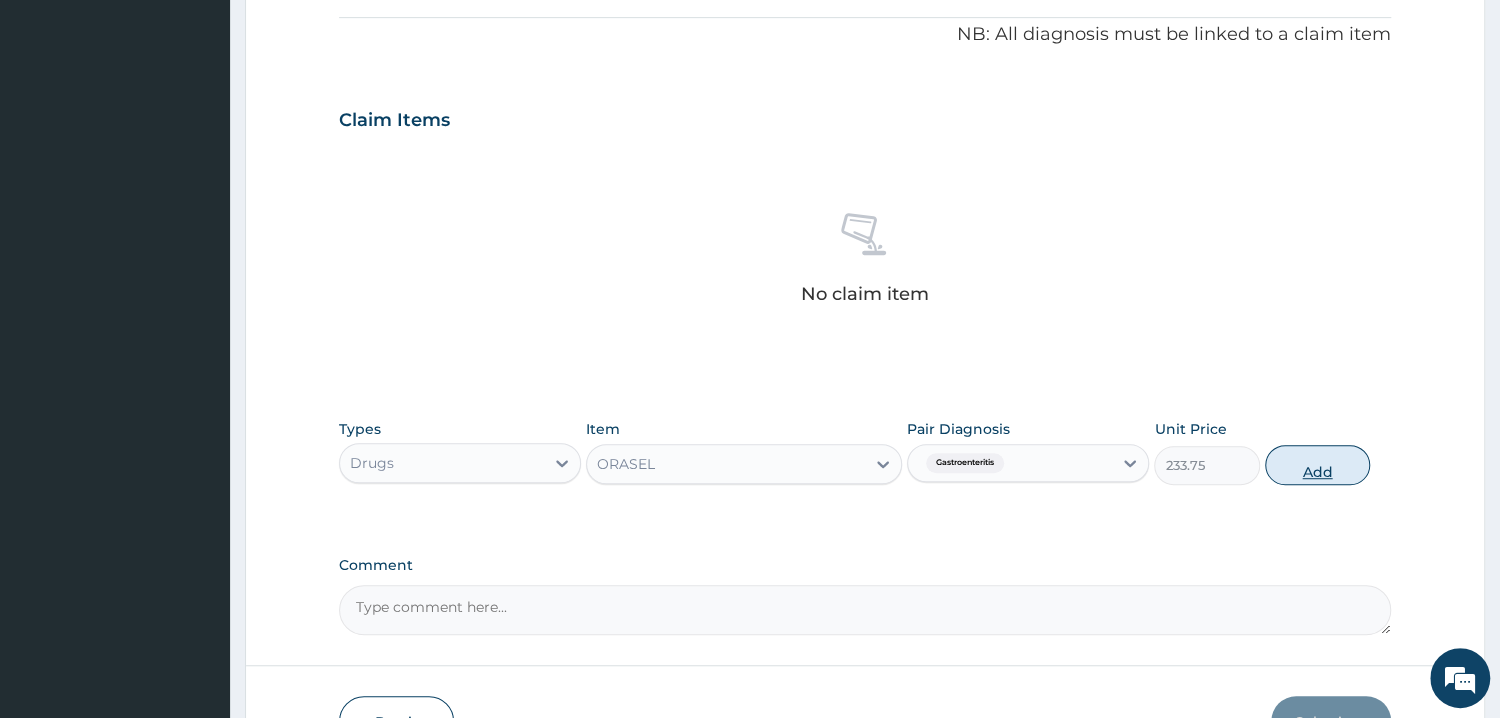 click on "Add" at bounding box center [1317, 465] 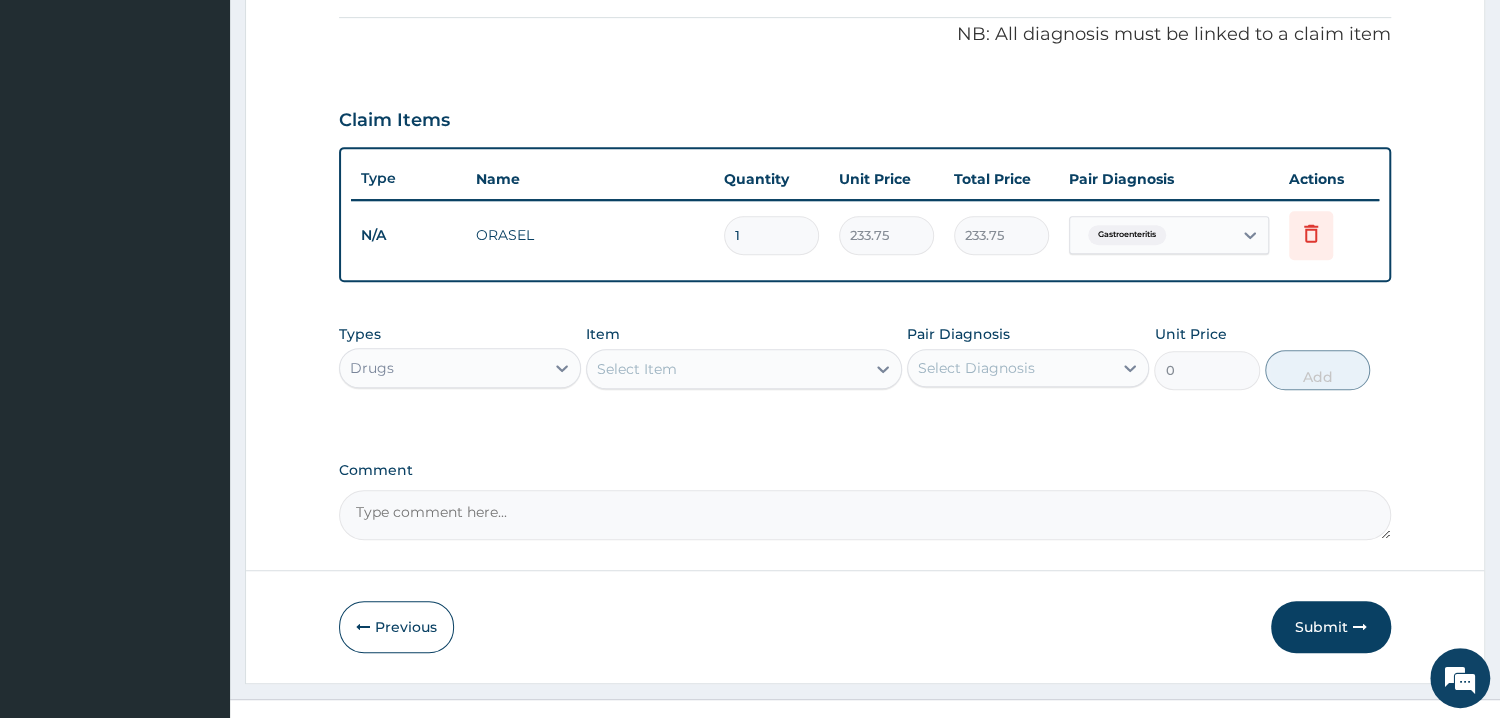 type 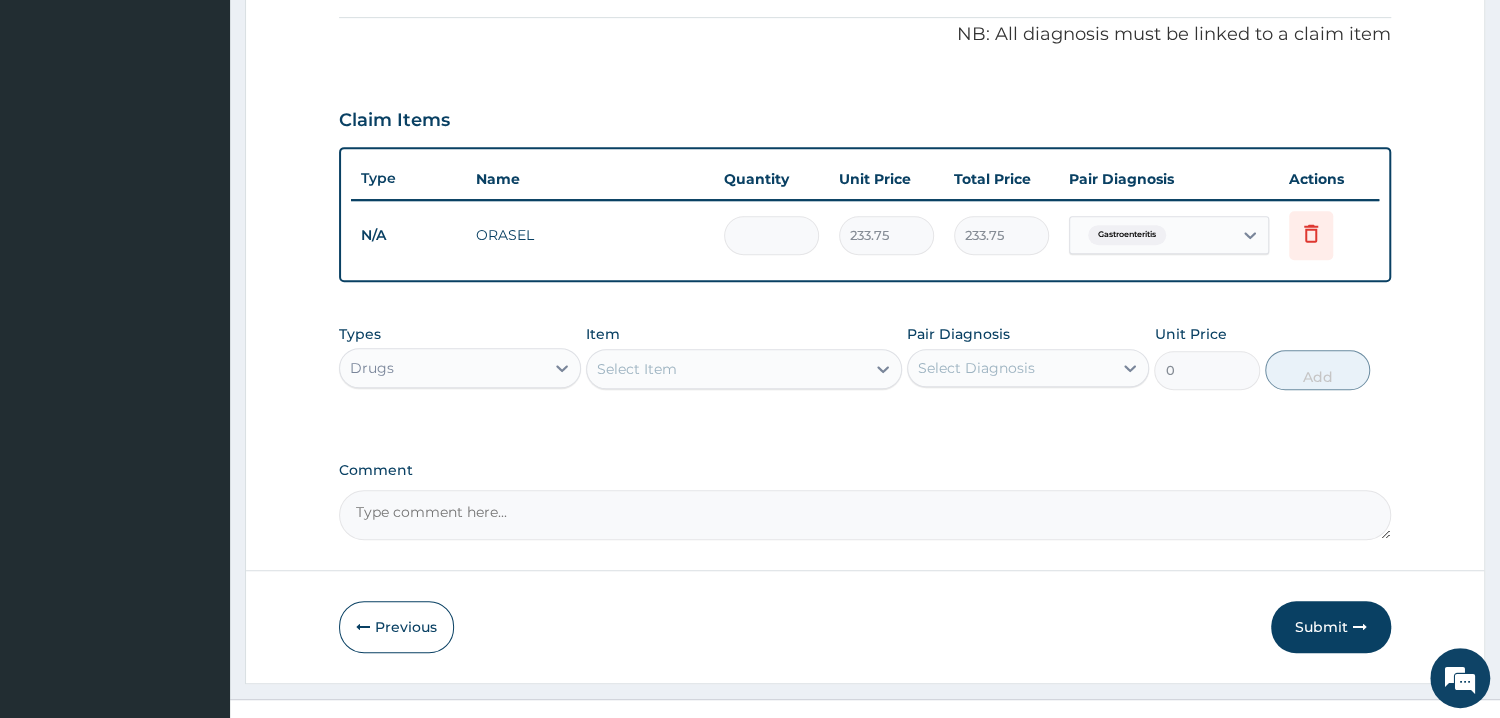 type on "0.00" 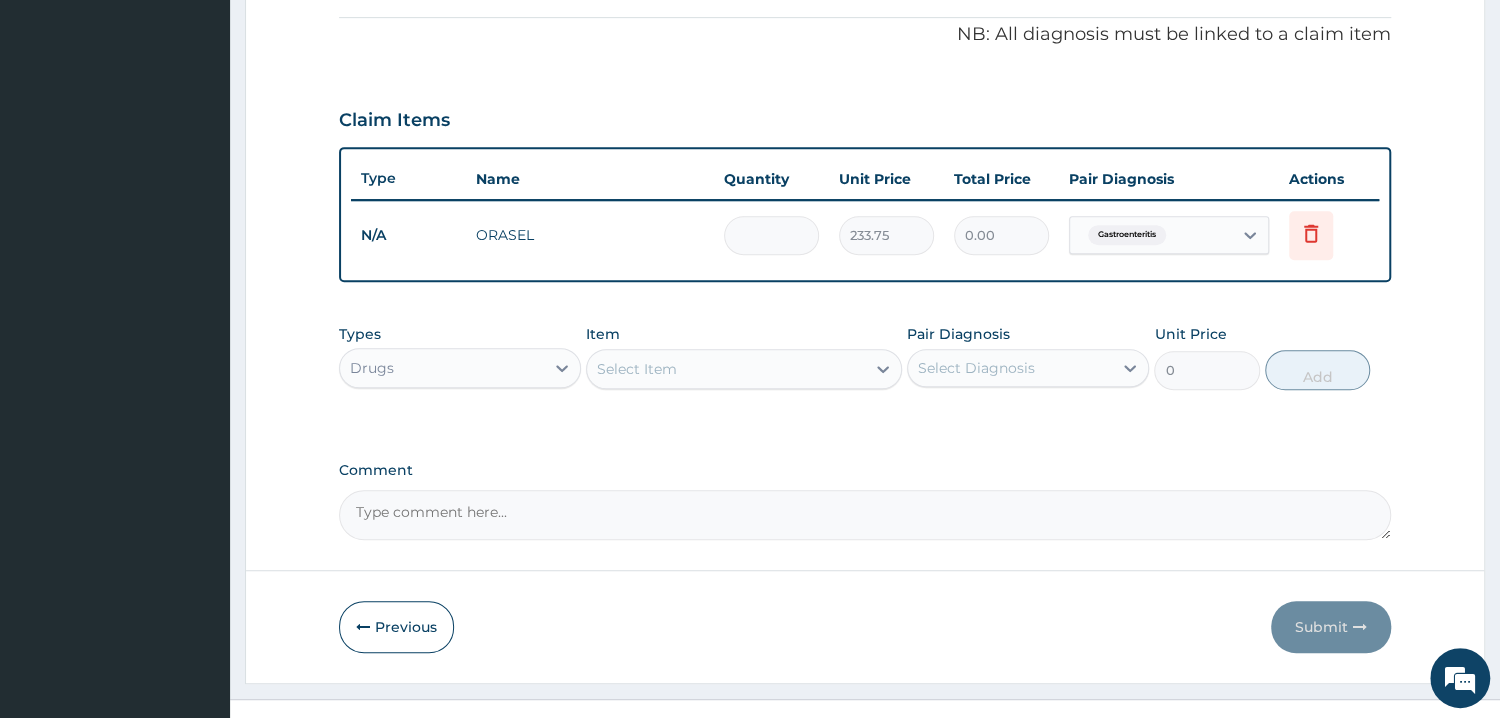 type on "2" 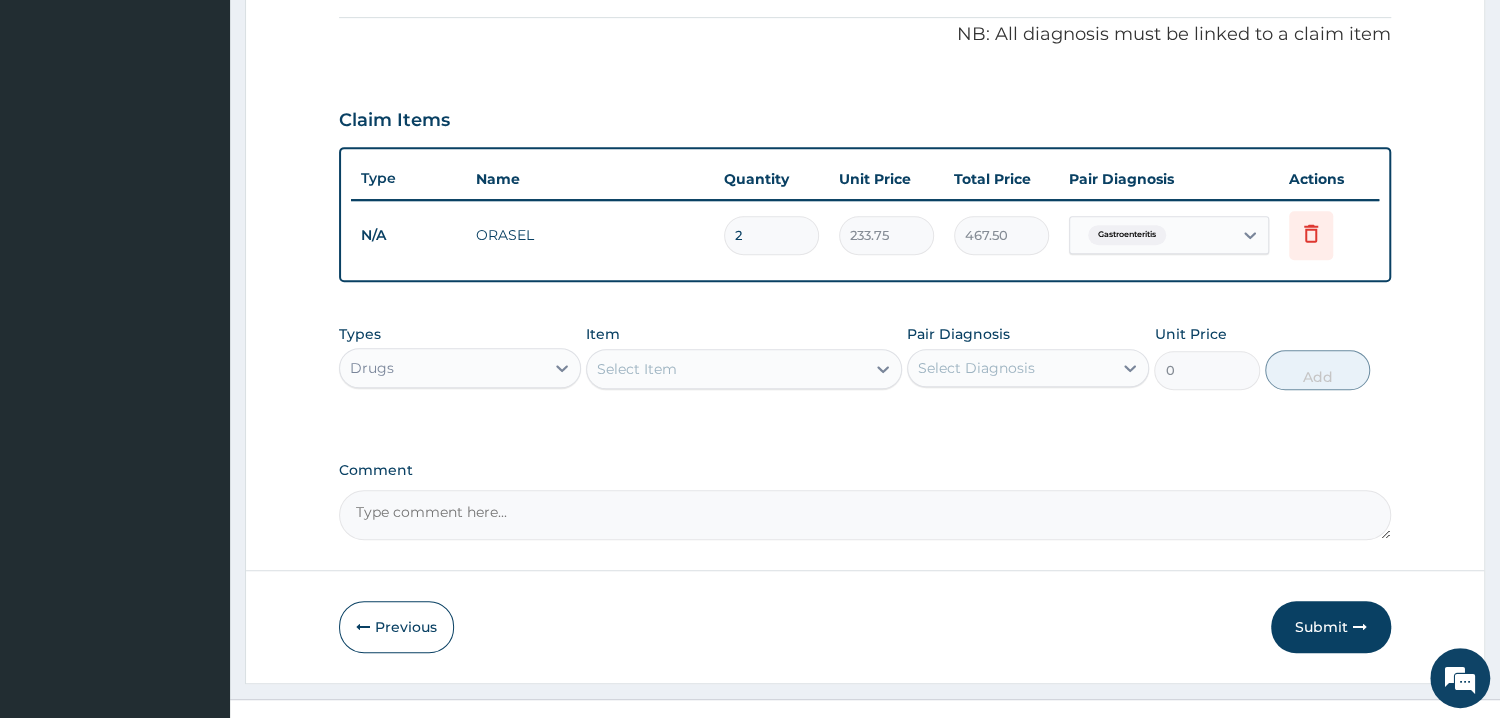 type on "2" 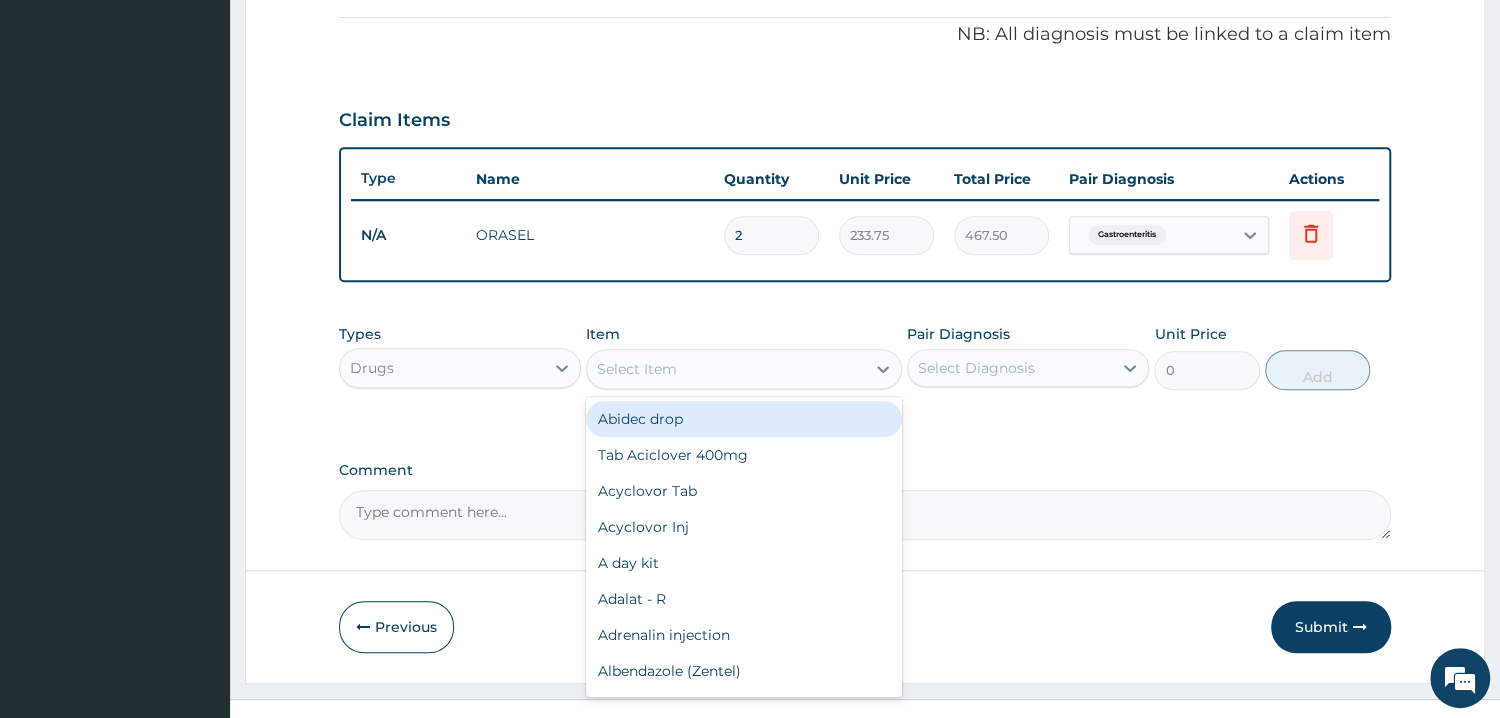 click on "Select Item" at bounding box center [637, 369] 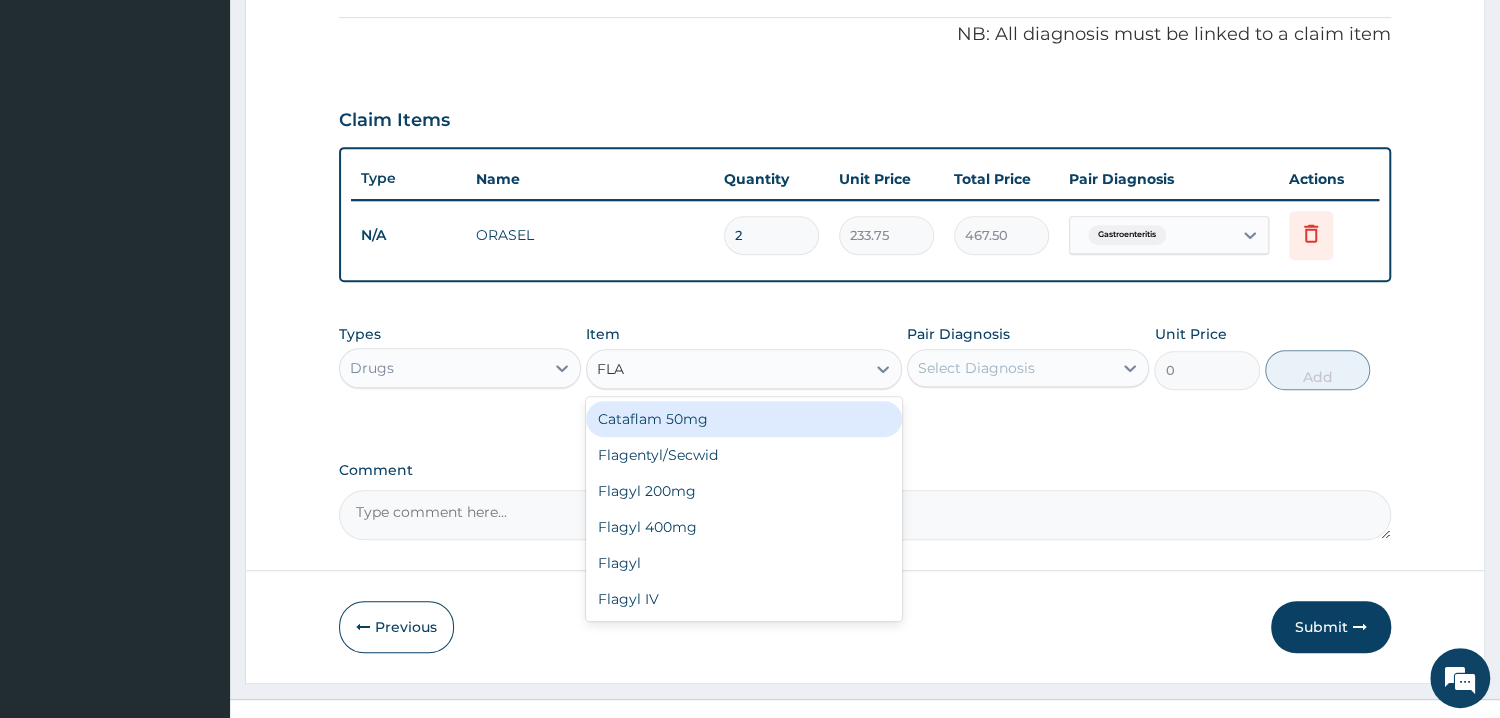type on "FLAG" 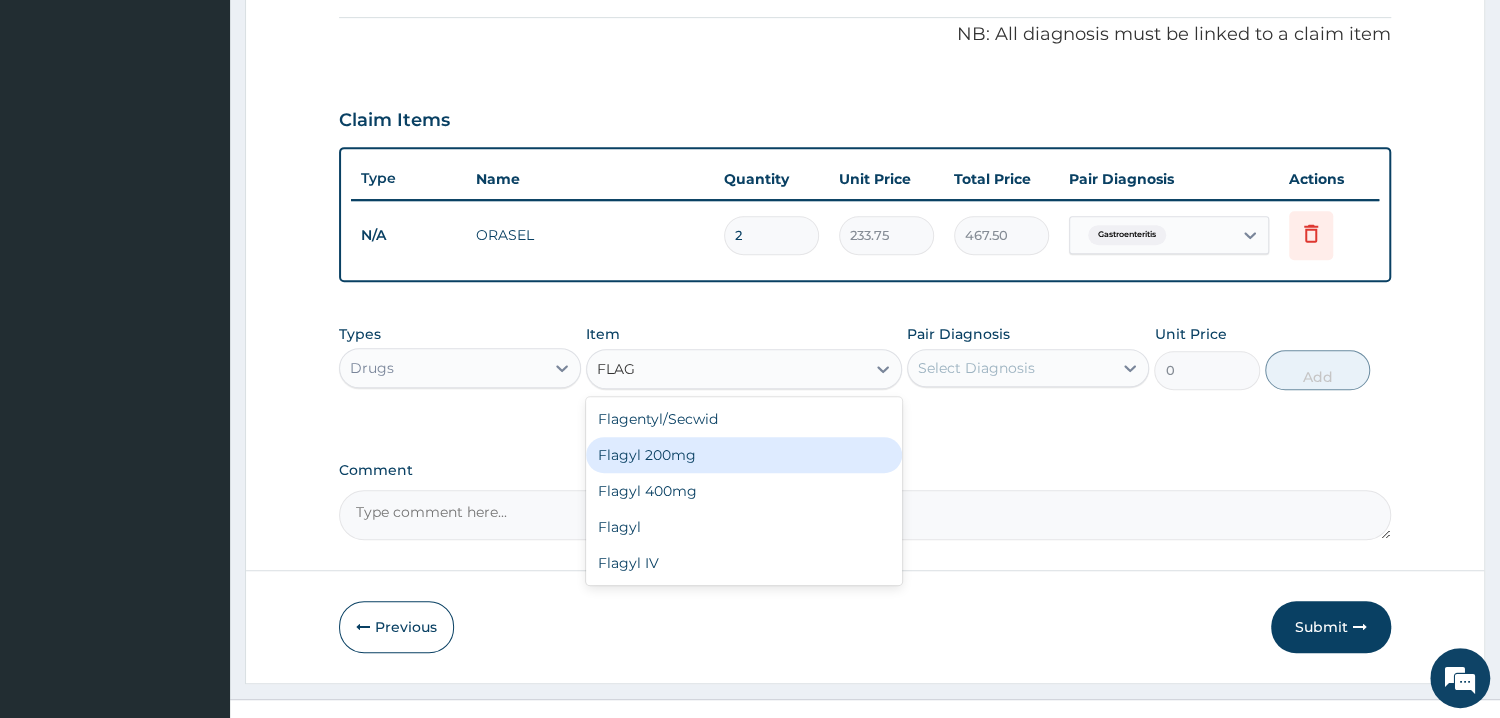 click on "Flagyl 200mg" at bounding box center (744, 455) 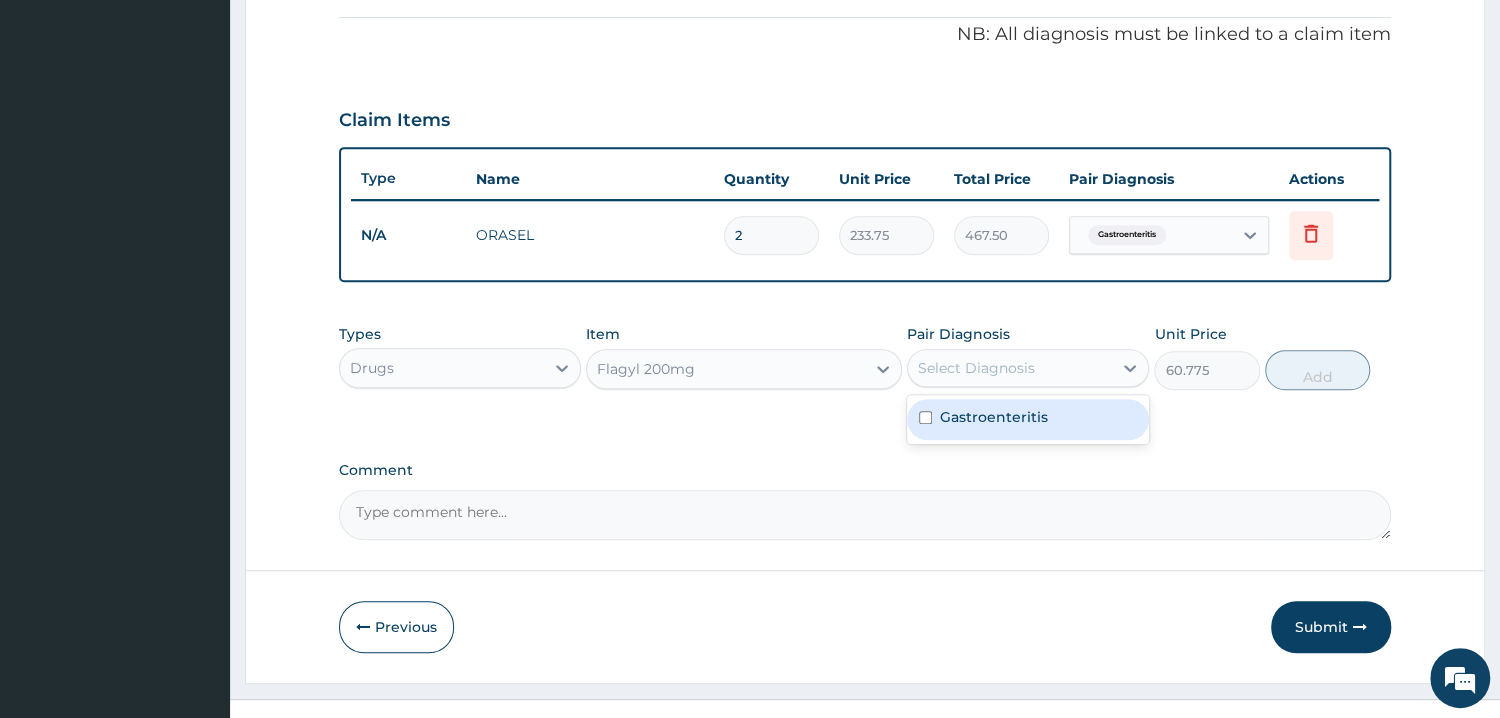 click on "Select Diagnosis" at bounding box center [976, 368] 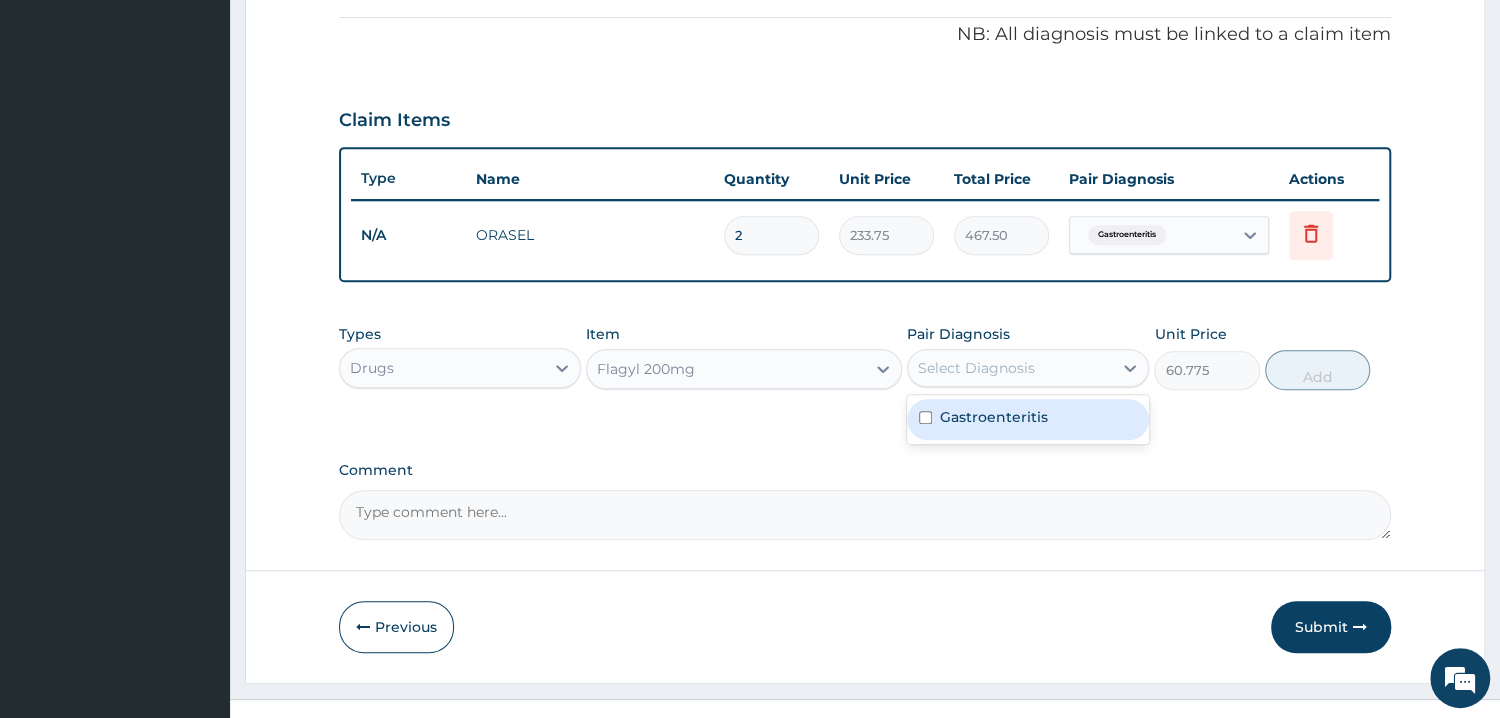 click on "Gastroenteritis" at bounding box center [994, 417] 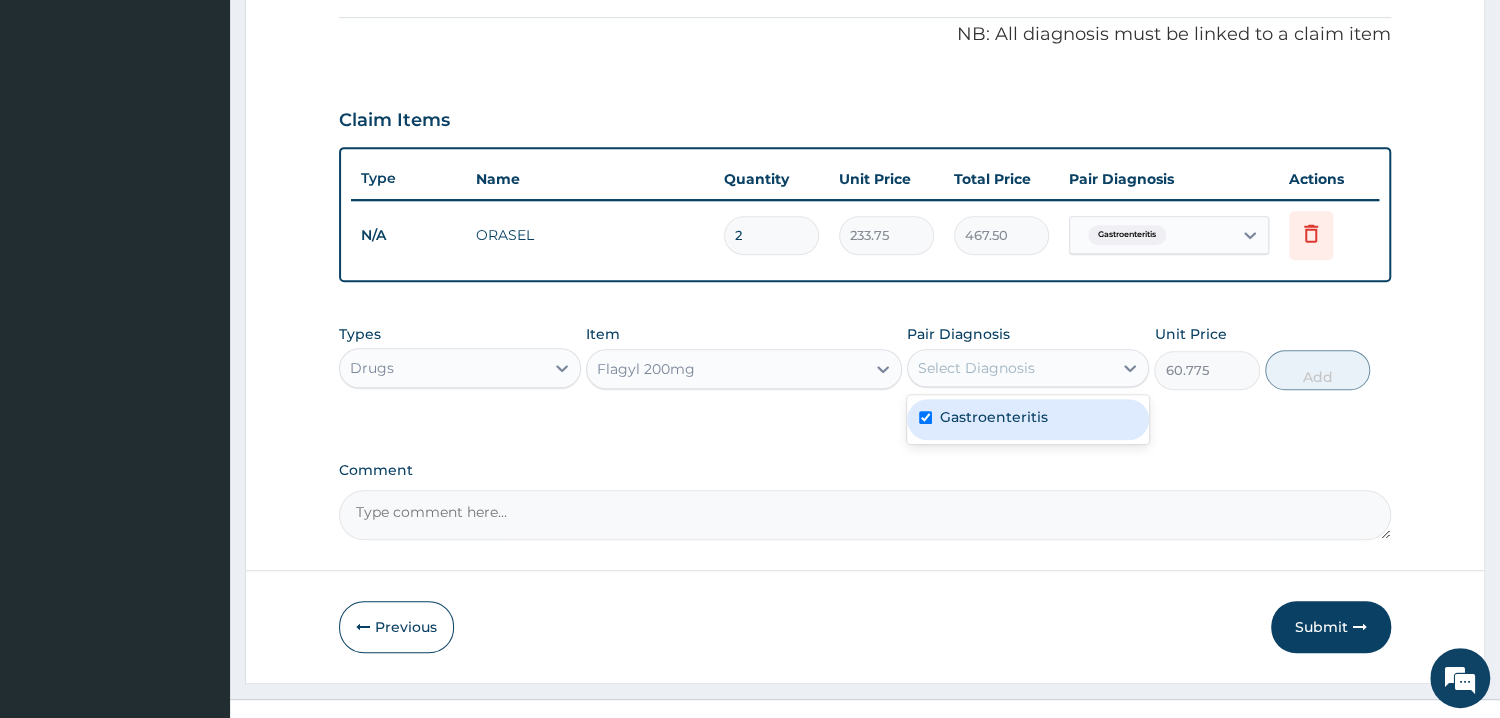 checkbox on "true" 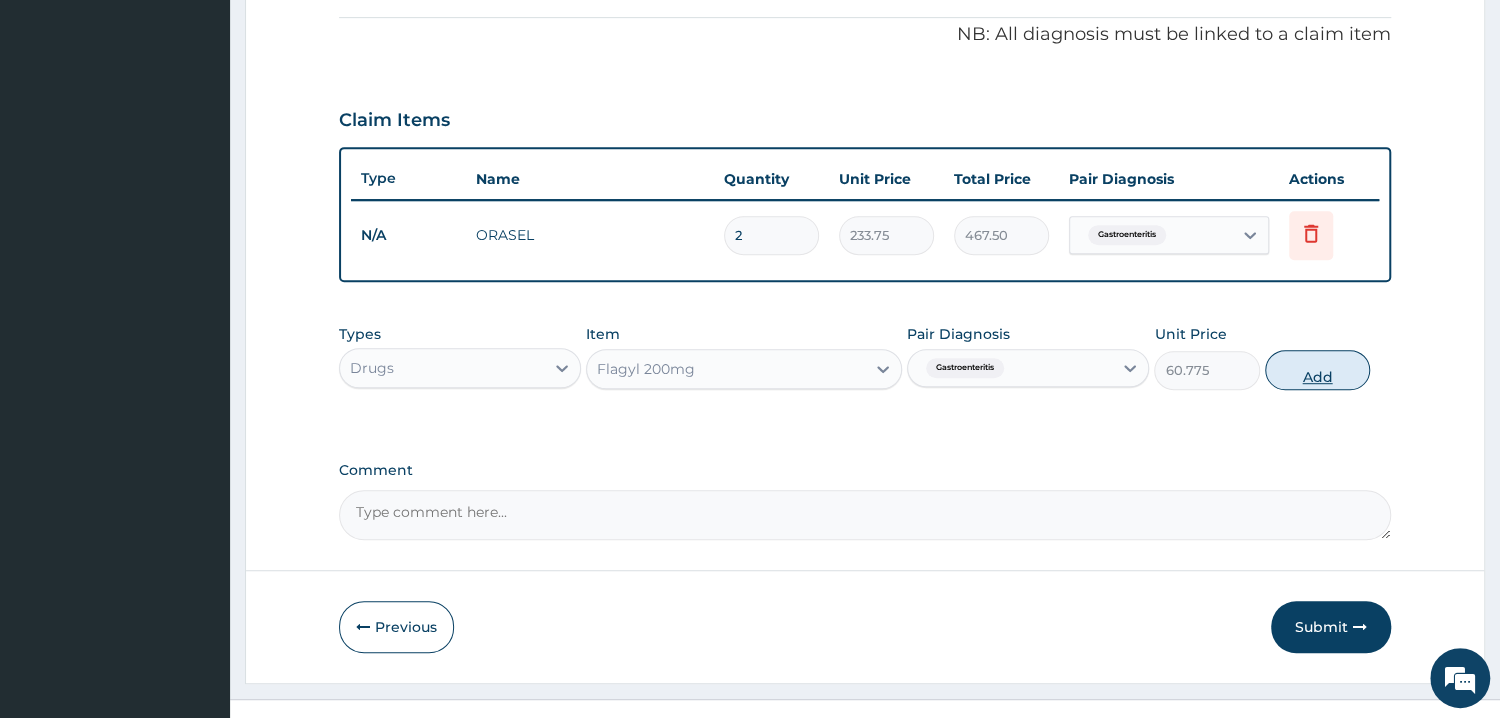 click on "Add" at bounding box center [1317, 370] 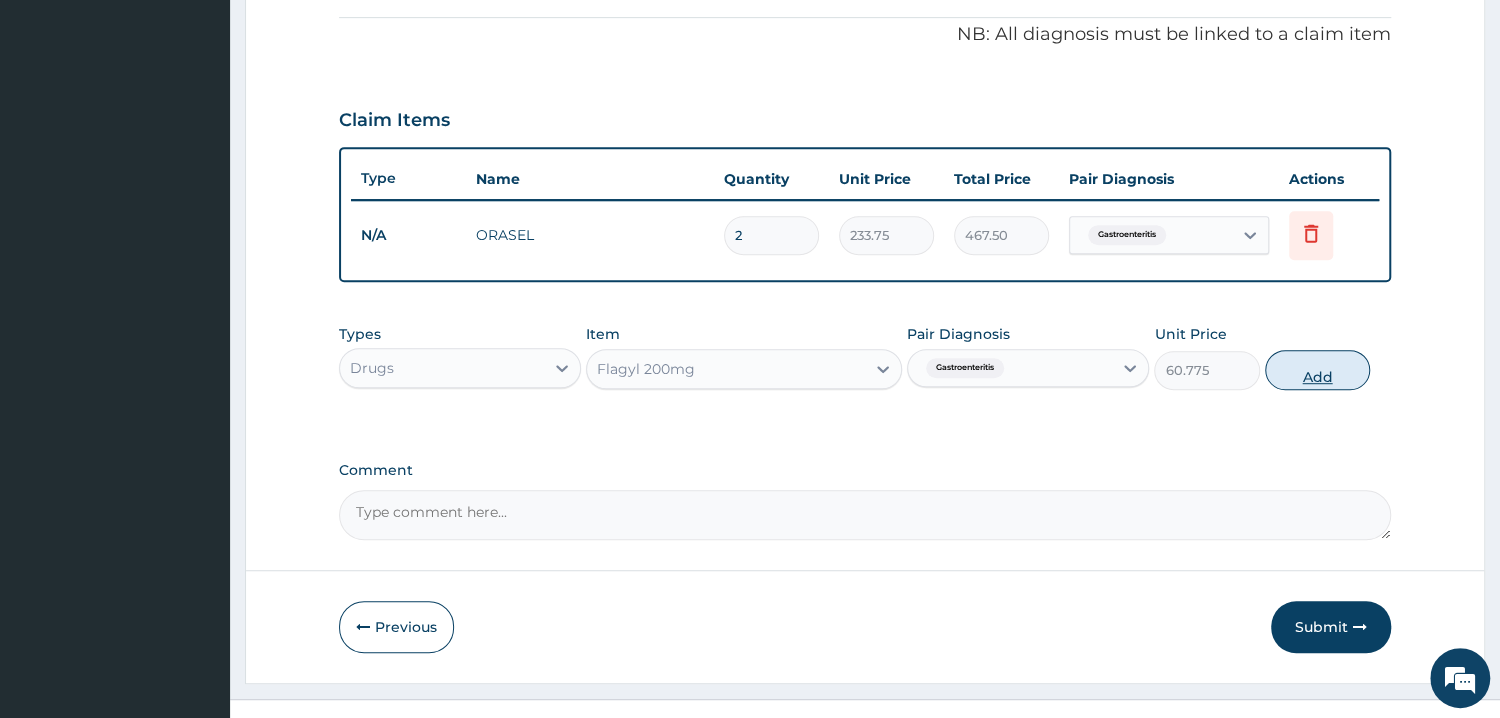 type on "0" 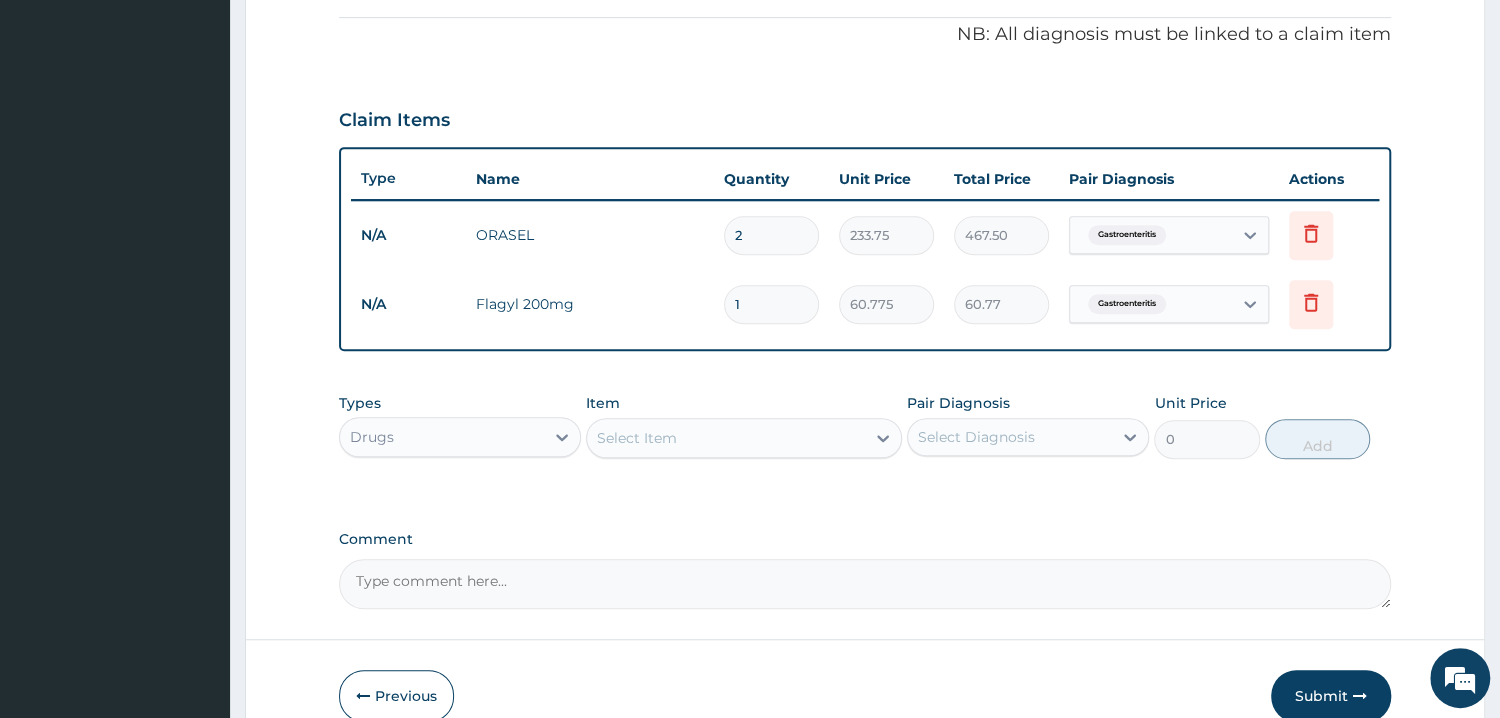 type on "15" 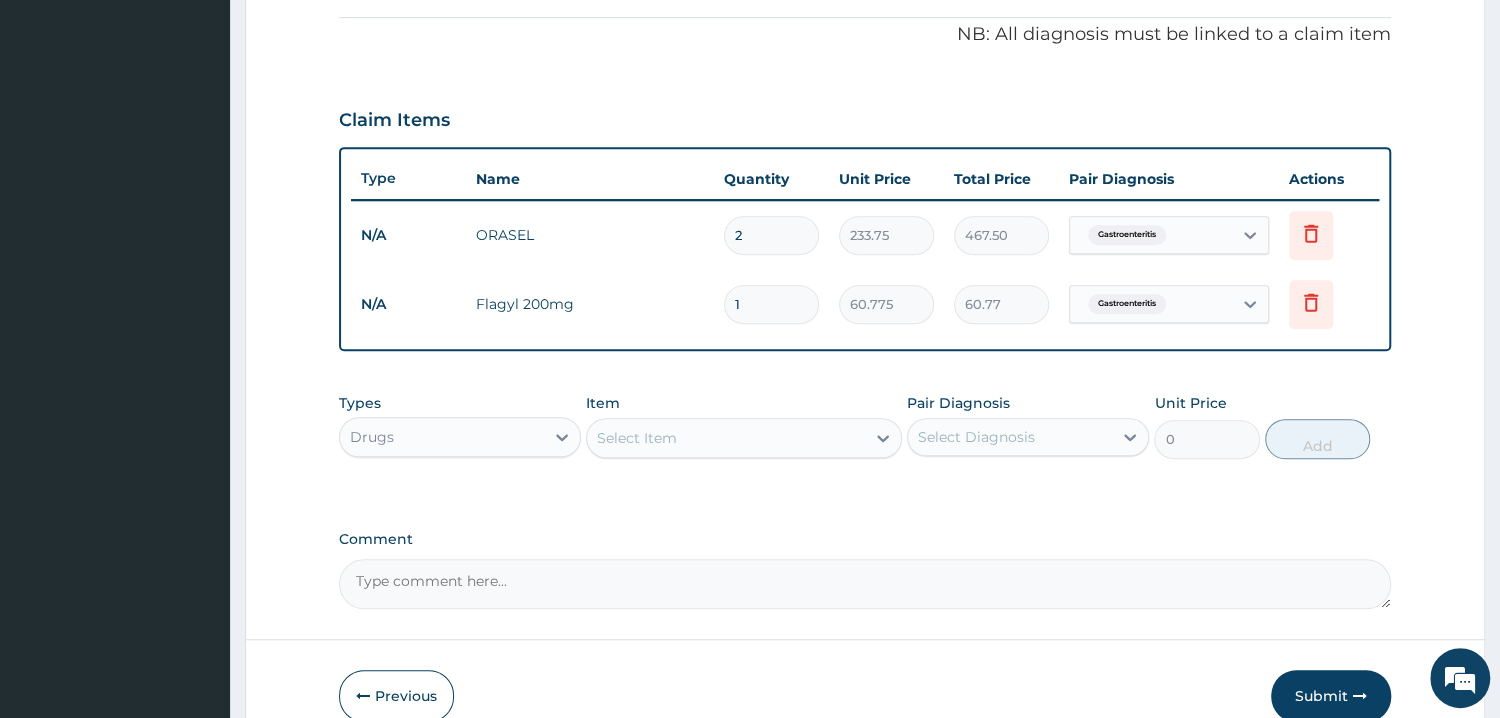 type on "911.63" 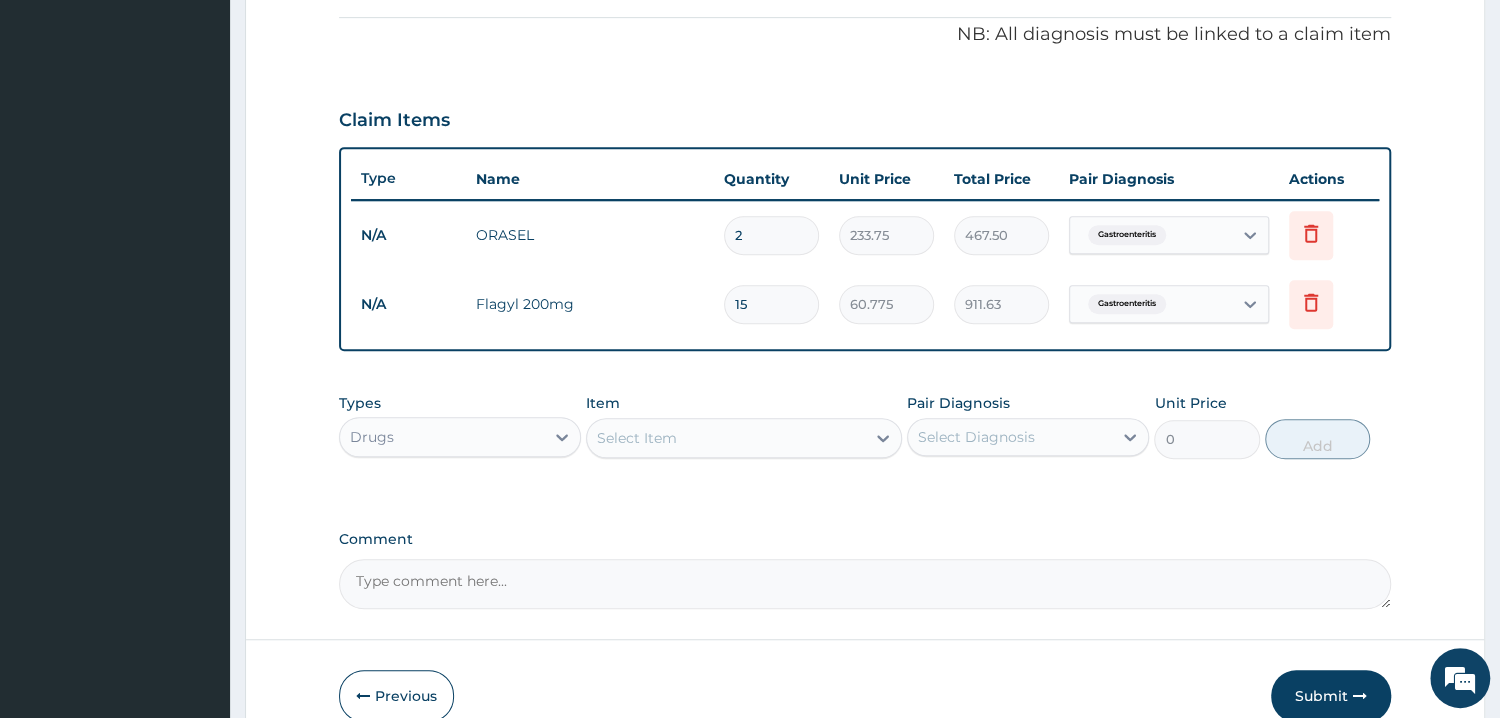 type on "15" 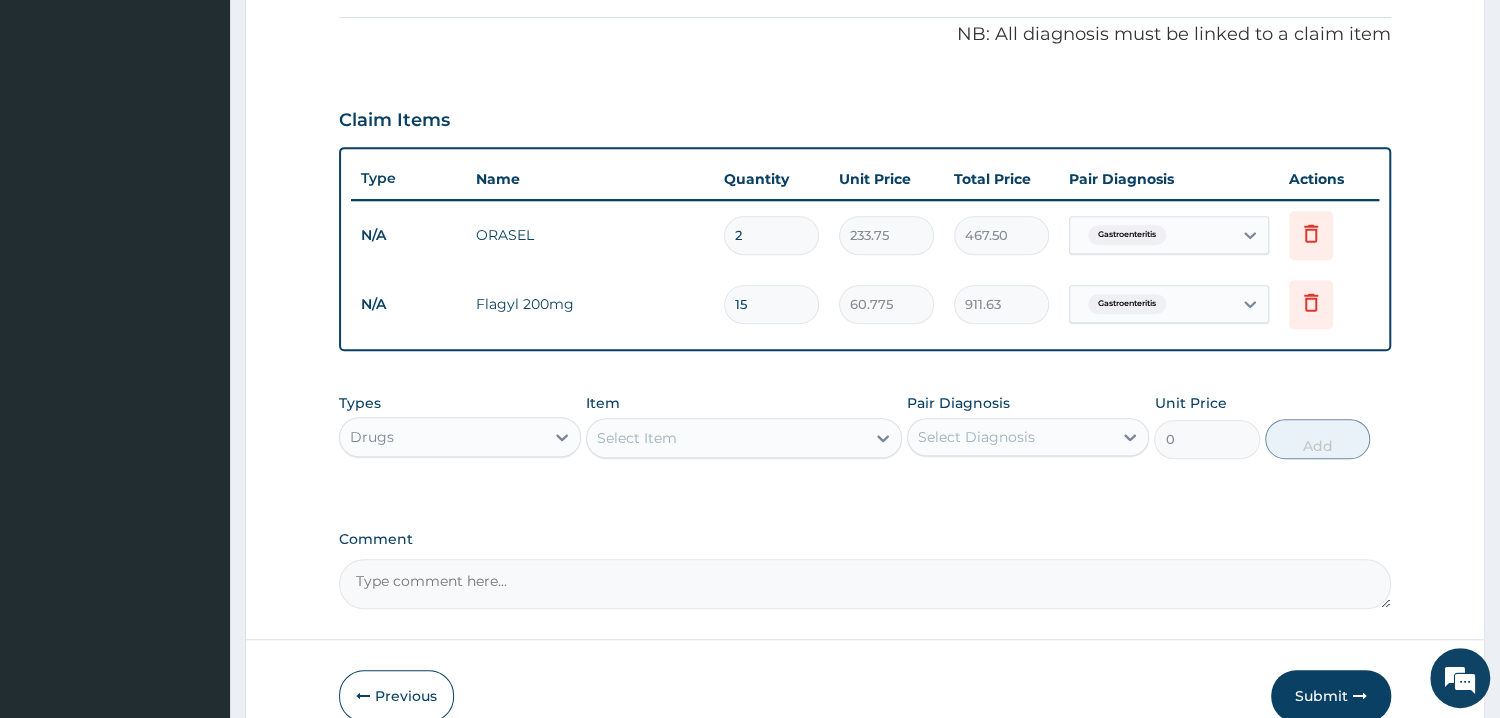 click on "Select Item" at bounding box center (726, 438) 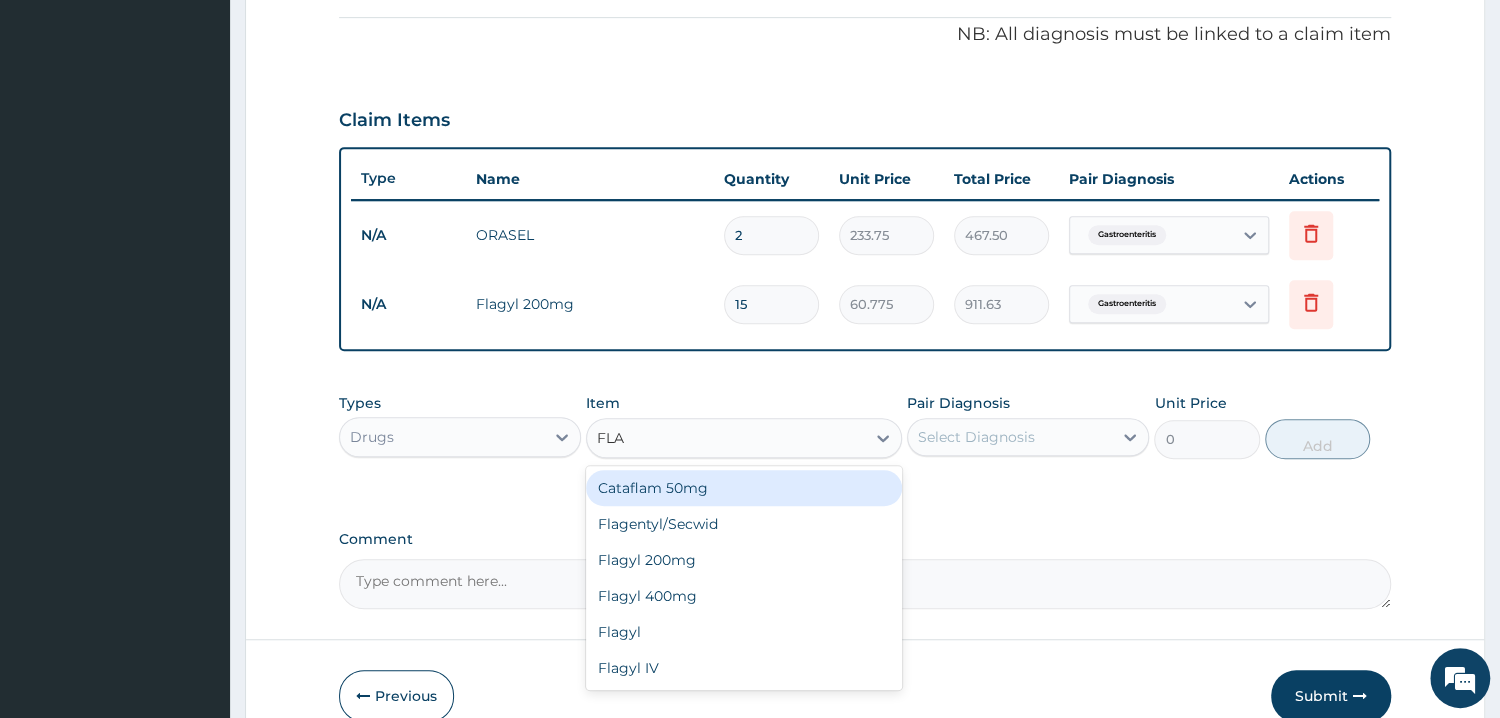 type on "FLAG" 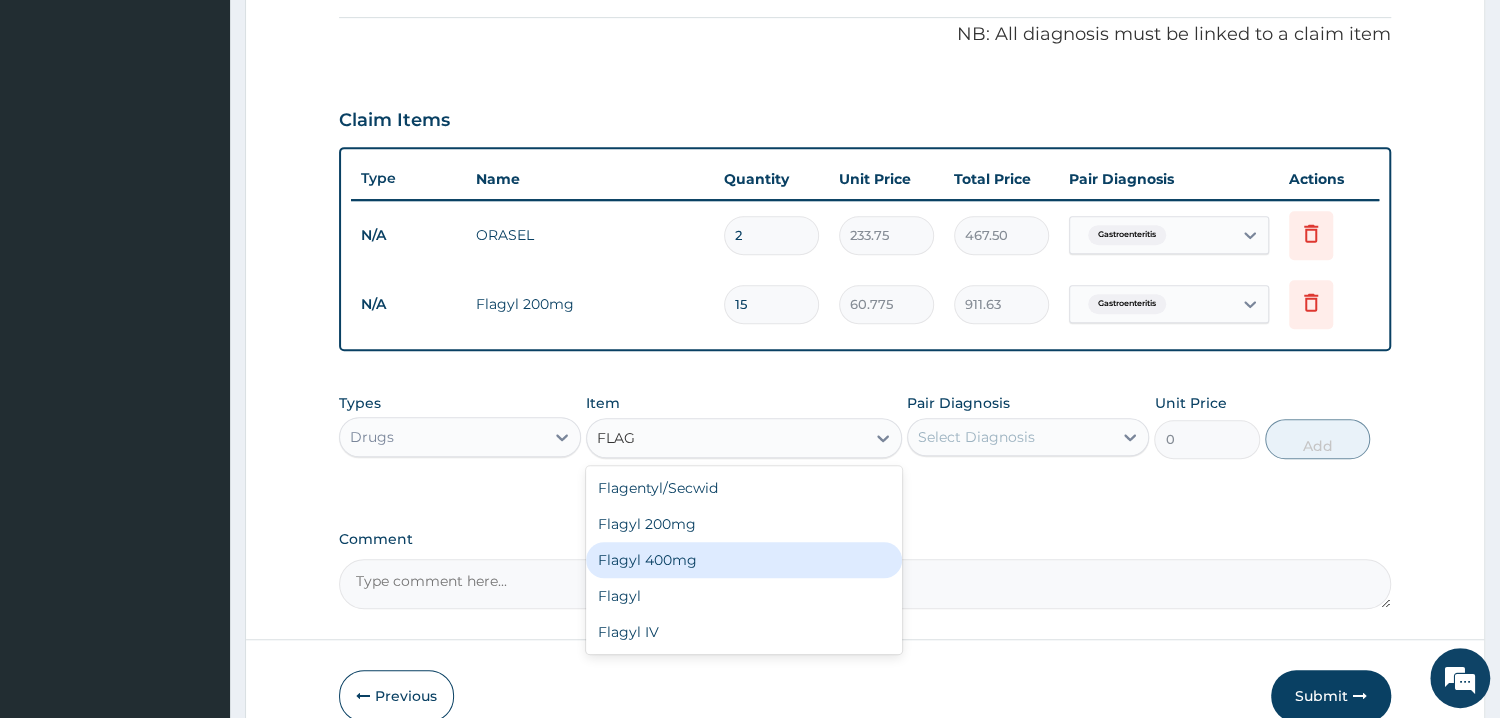 click on "Flagyl 400mg" at bounding box center (744, 560) 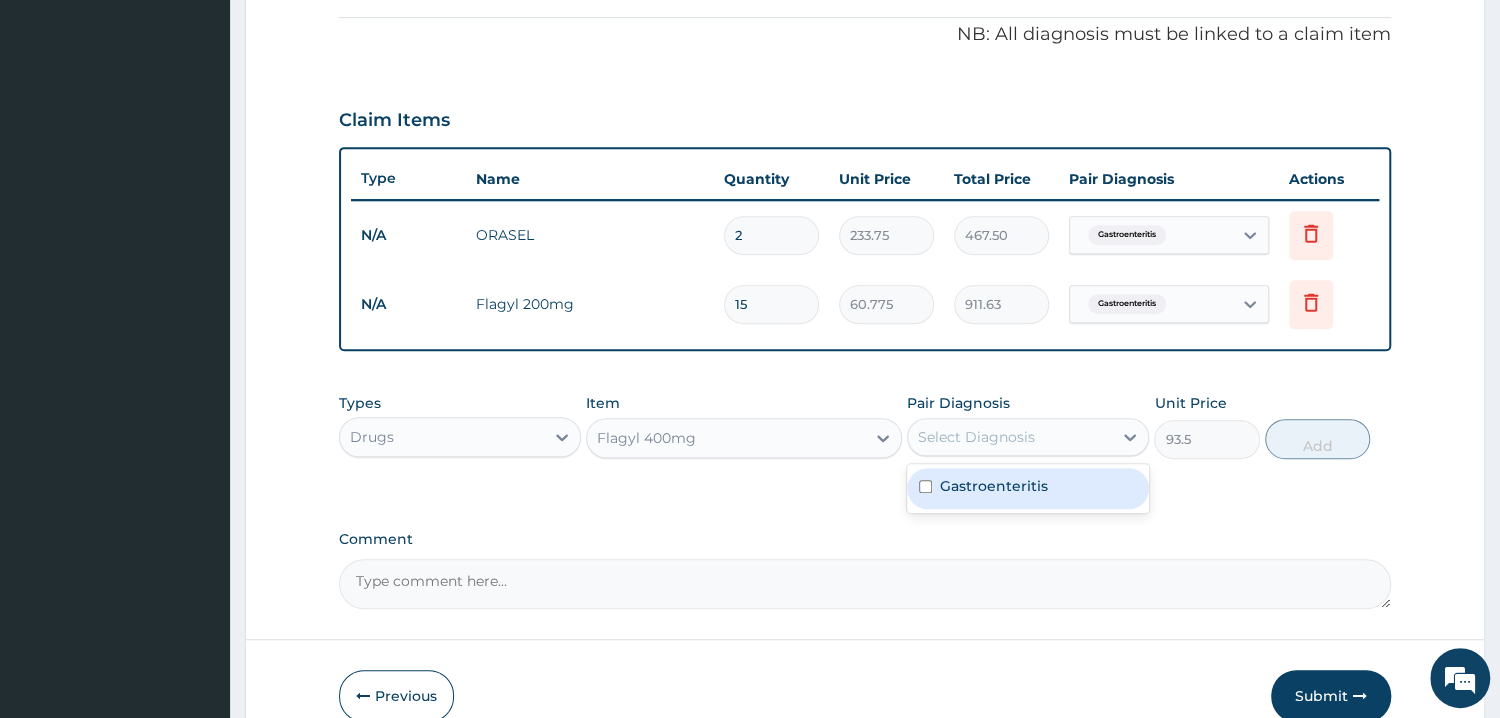 click on "Select Diagnosis" at bounding box center [976, 437] 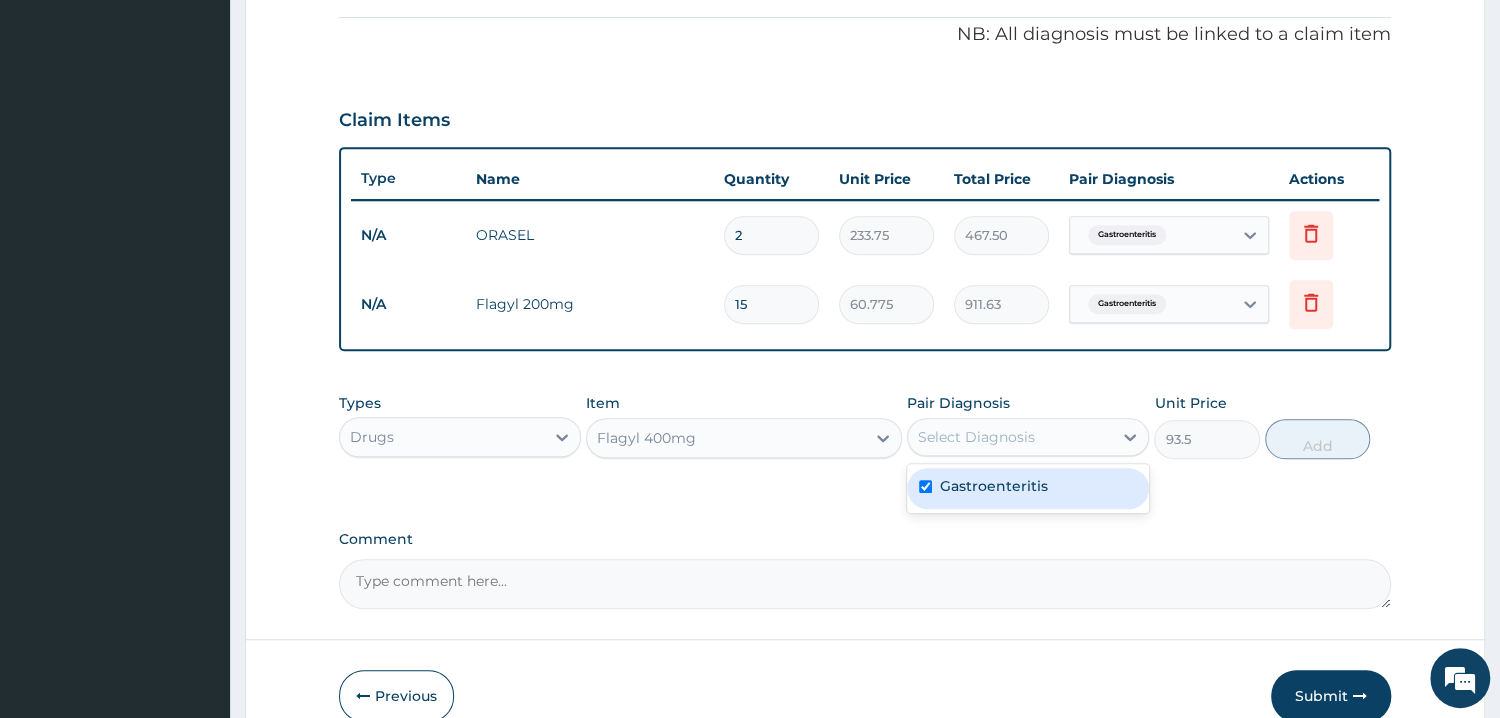 checkbox on "true" 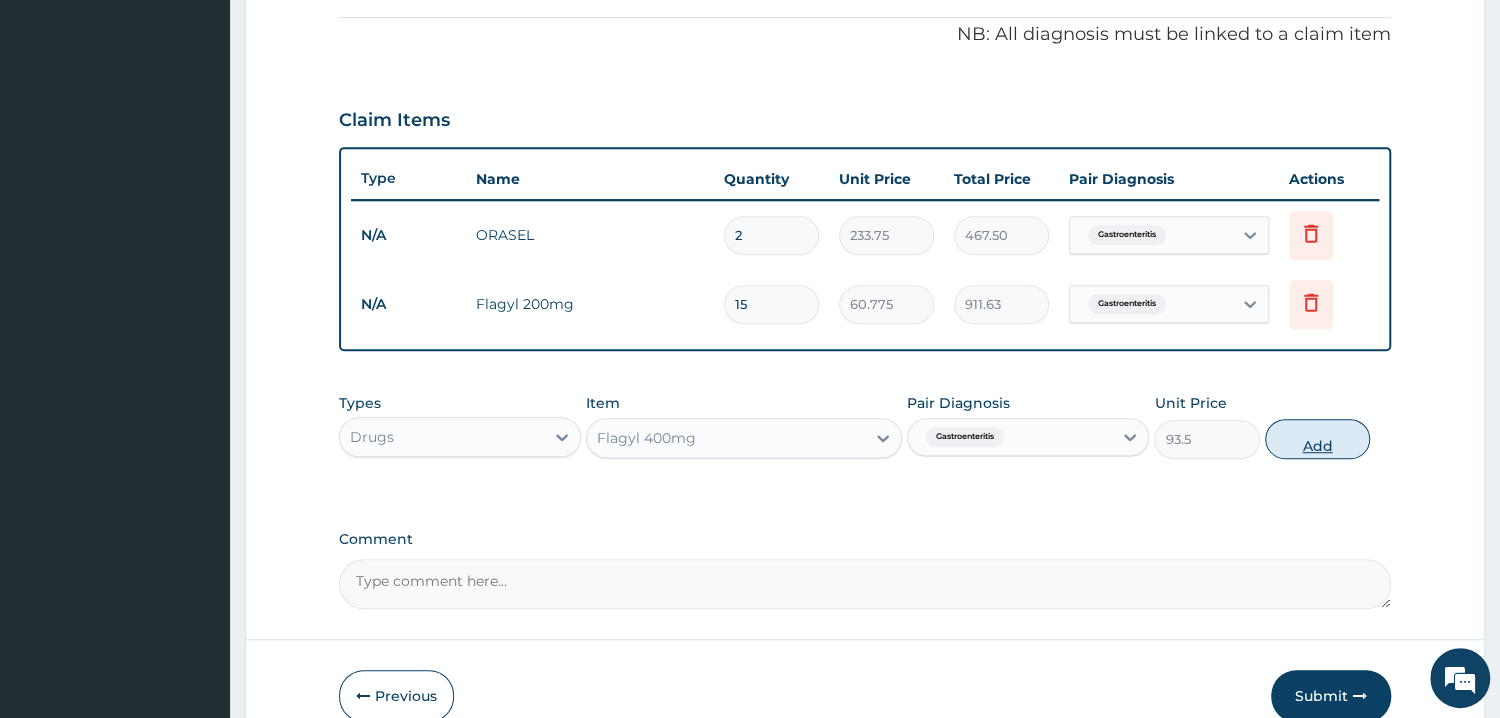 click on "Add" at bounding box center [1317, 439] 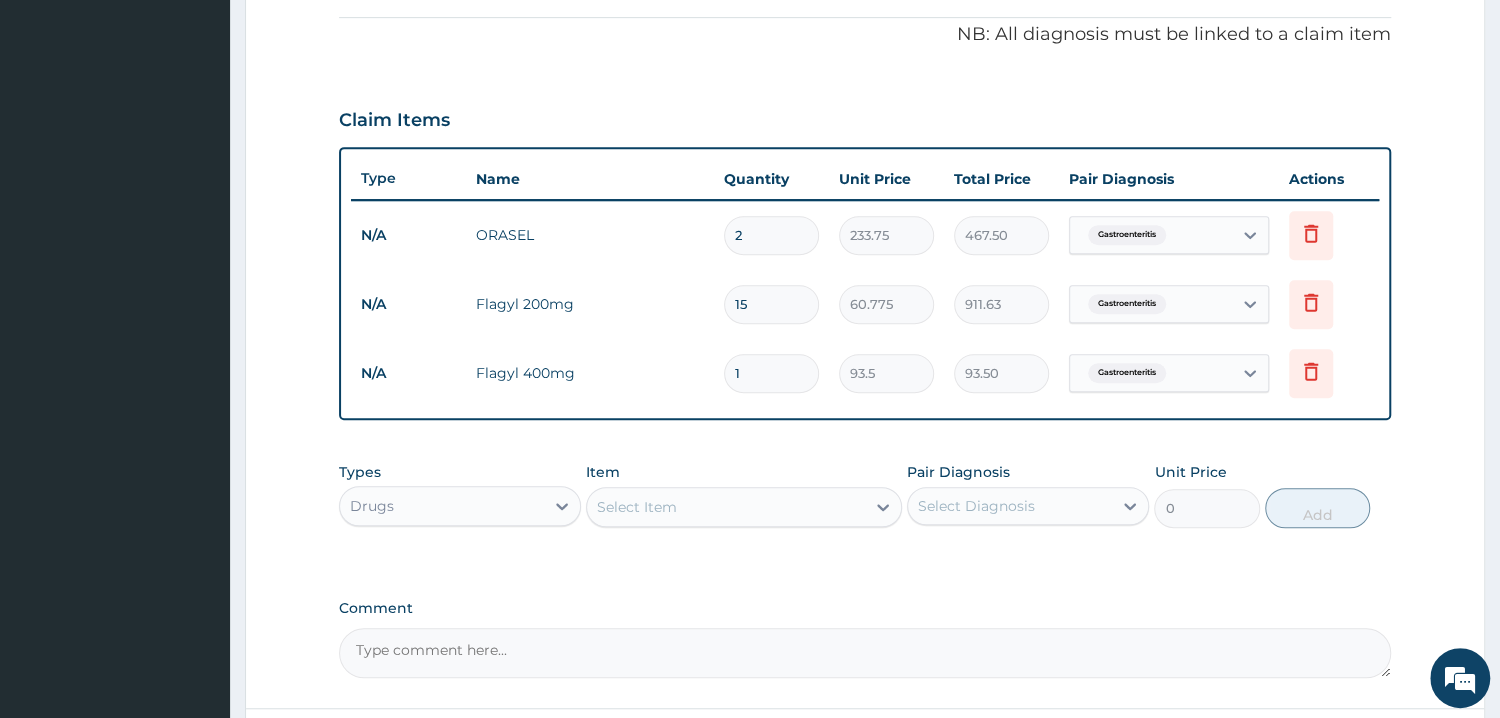 type on "15" 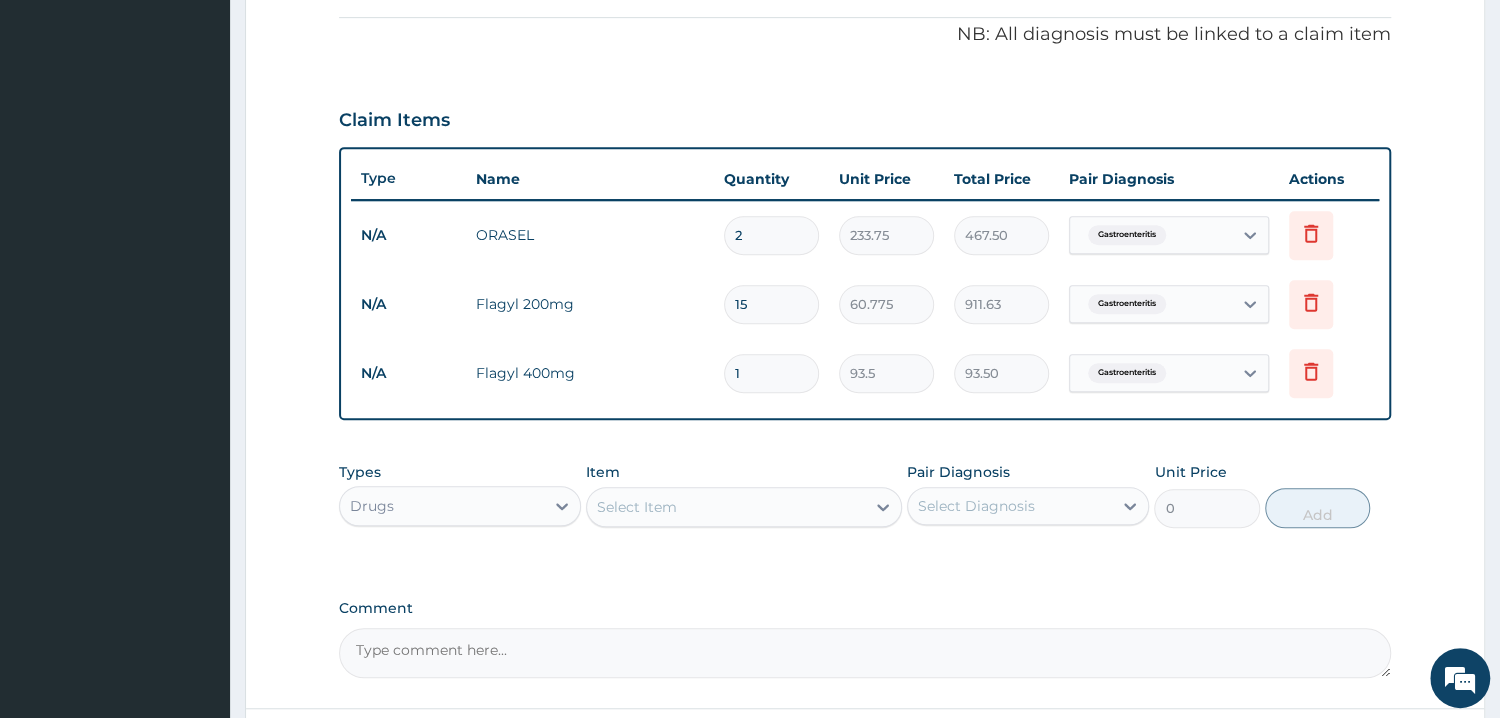 type on "1402.50" 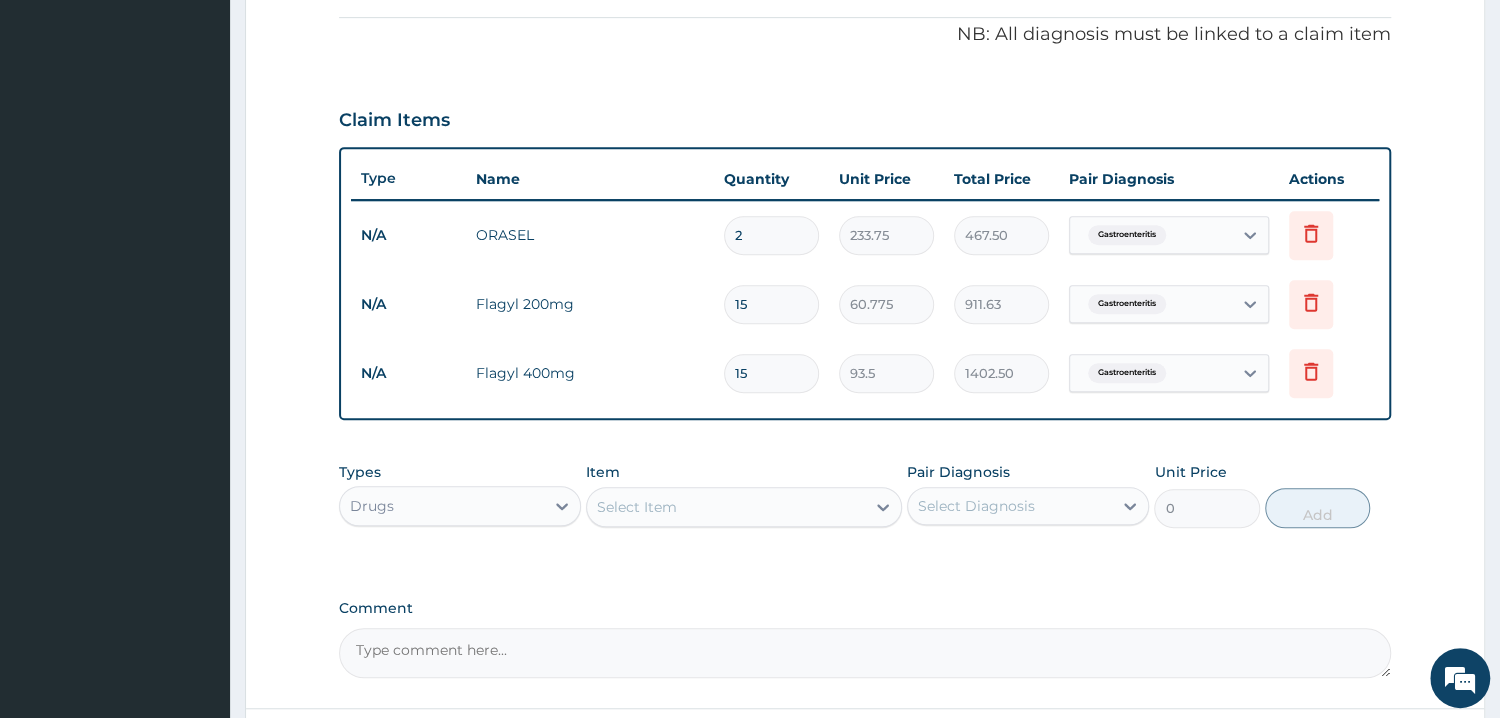 type on "15" 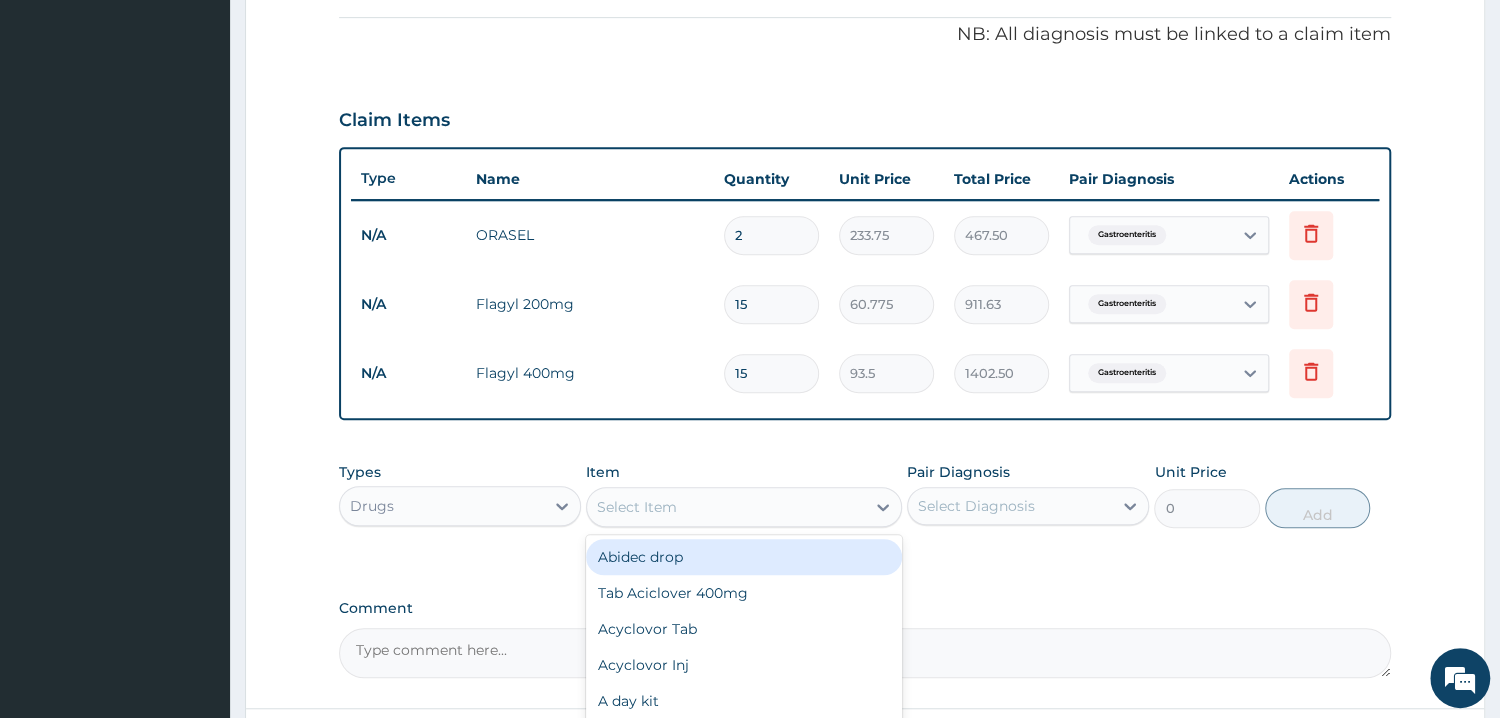 click on "Select Item" at bounding box center [726, 507] 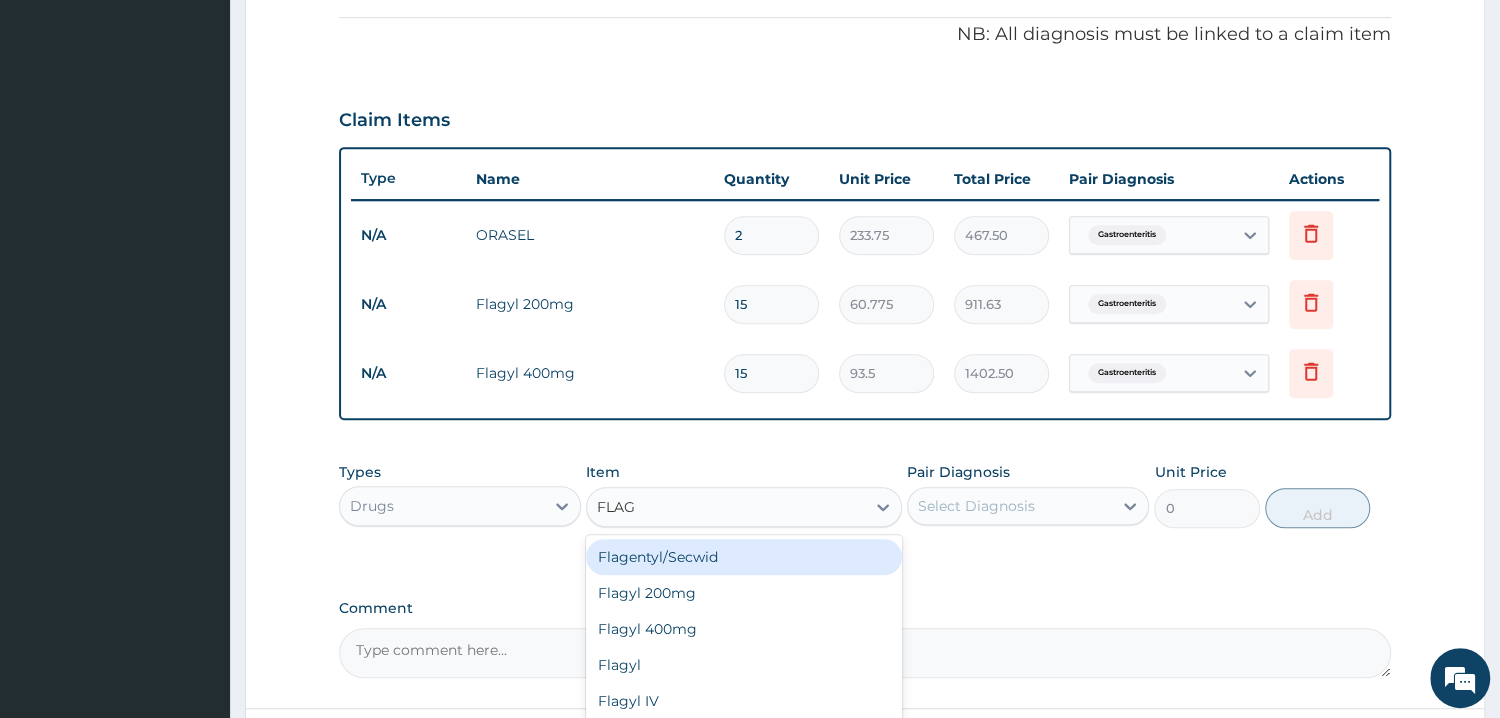 type on "FLAGY" 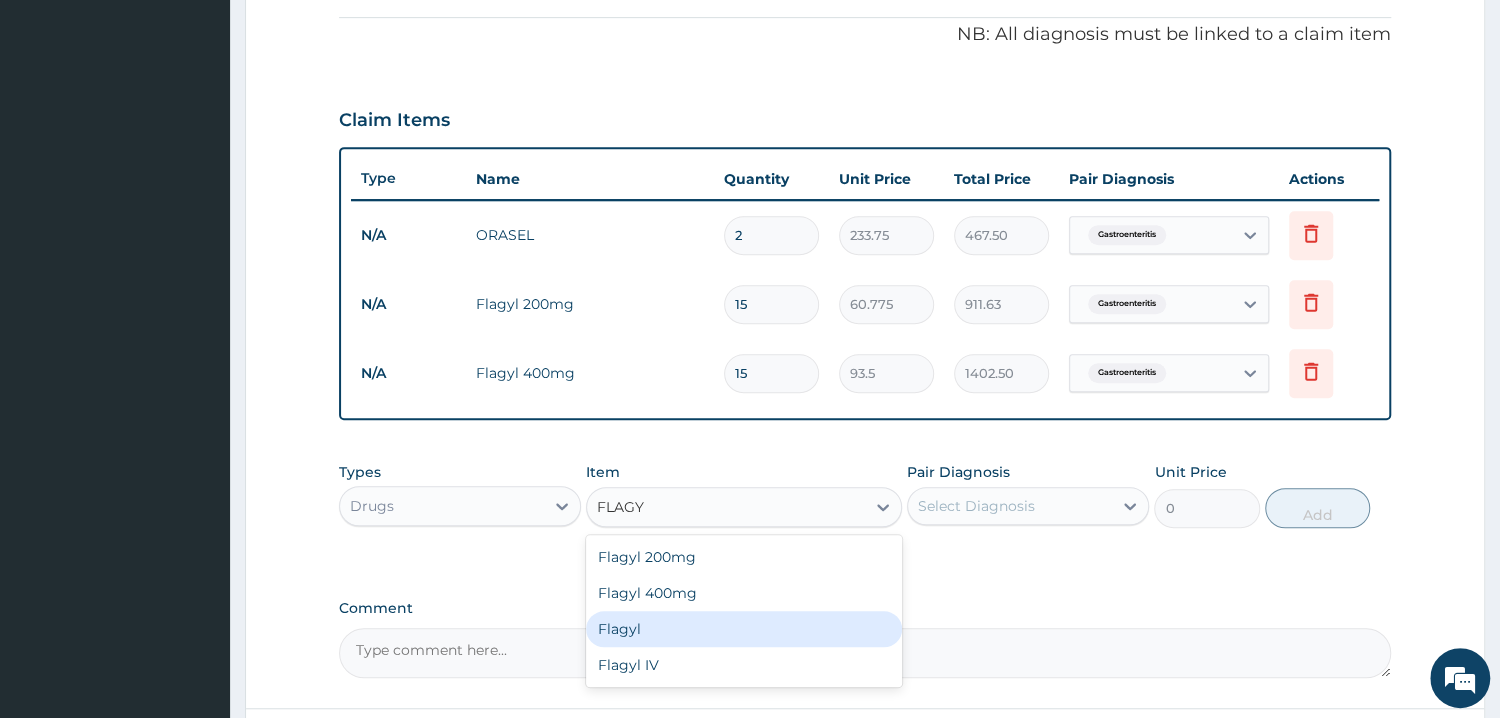 click on "Flagyl" at bounding box center [744, 629] 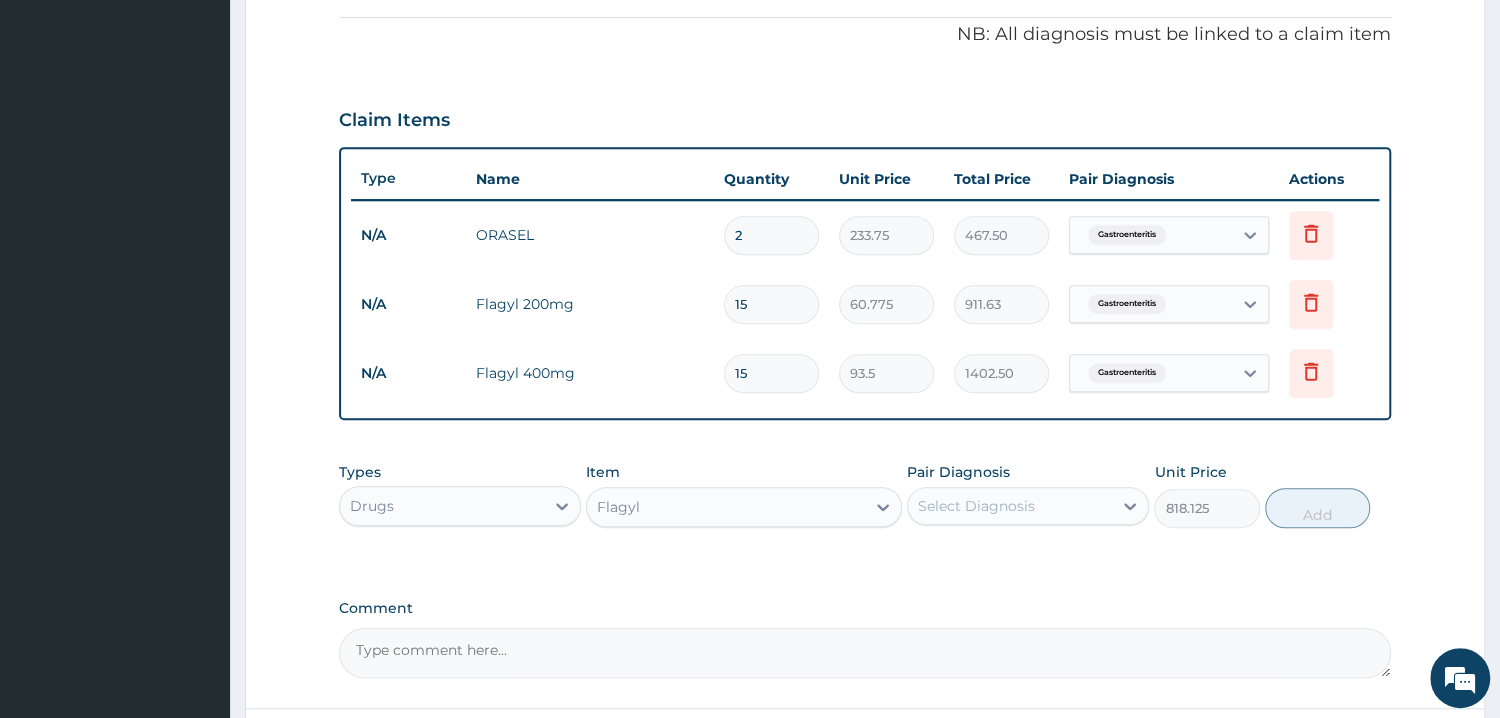 click on "Comment" at bounding box center [865, 639] 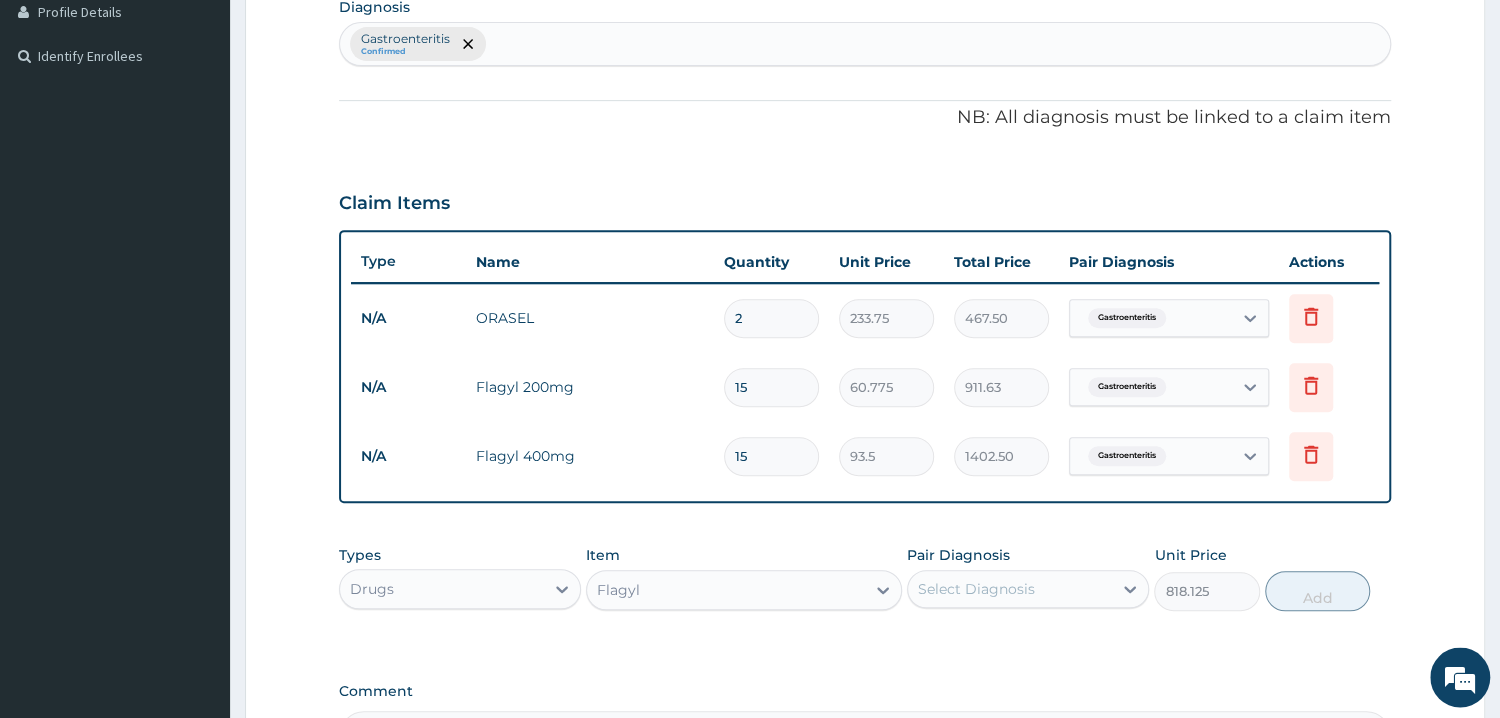 scroll, scrollTop: 643, scrollLeft: 0, axis: vertical 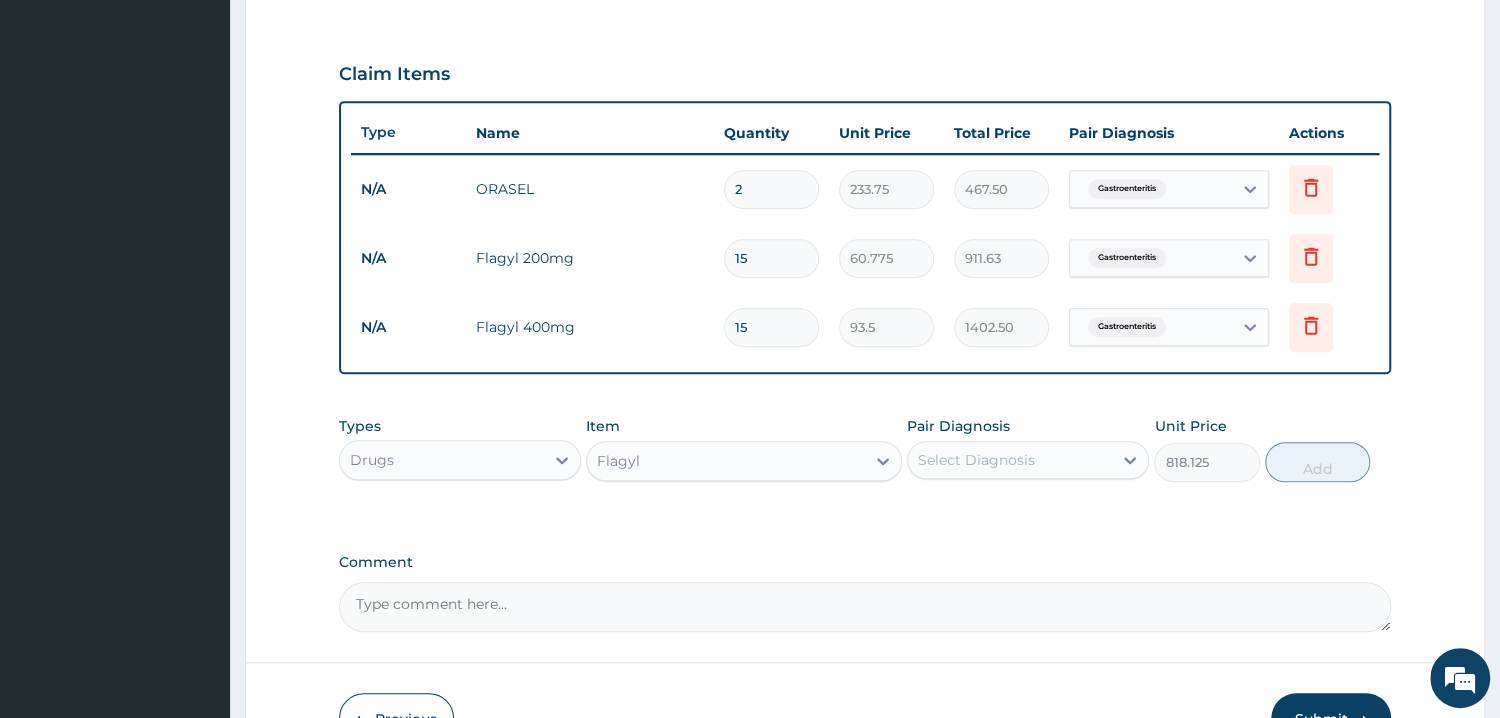 click on "15" at bounding box center (771, 258) 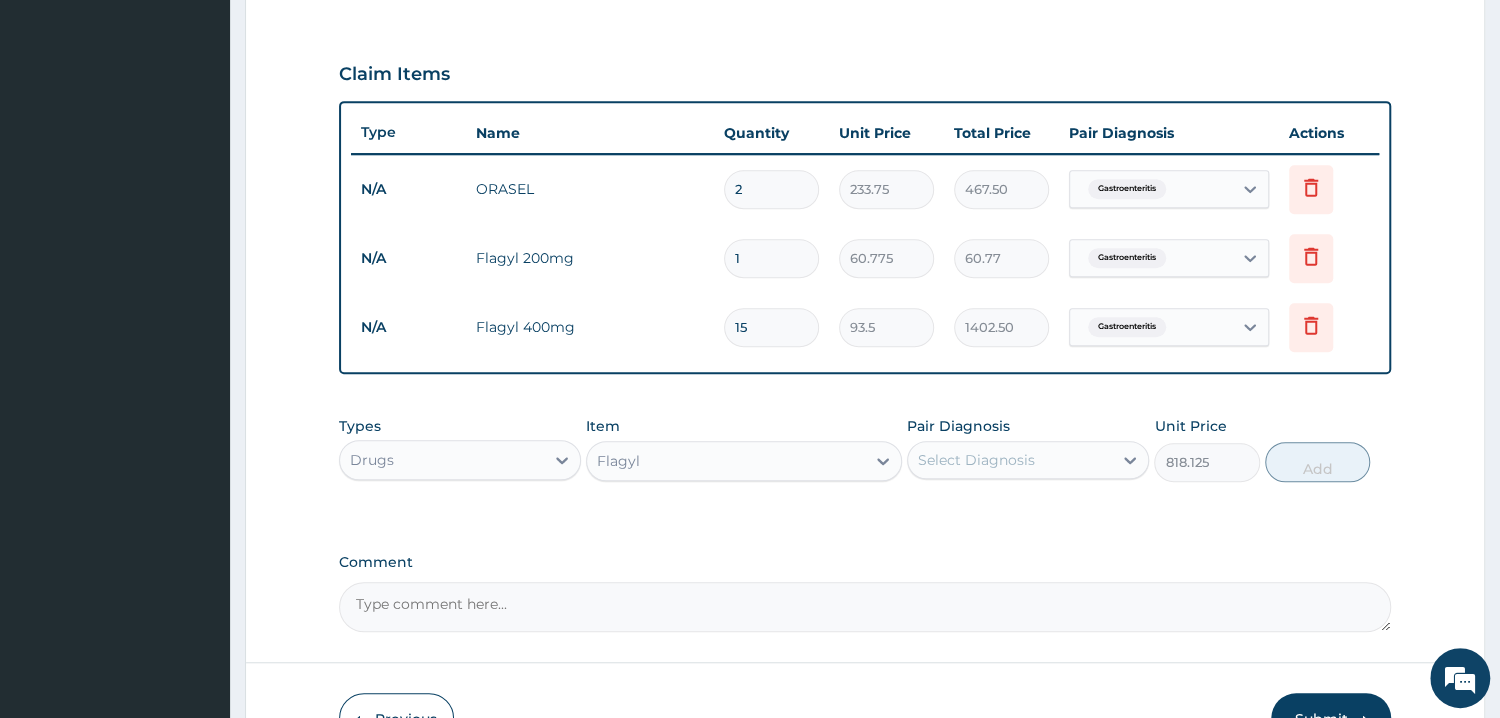 type 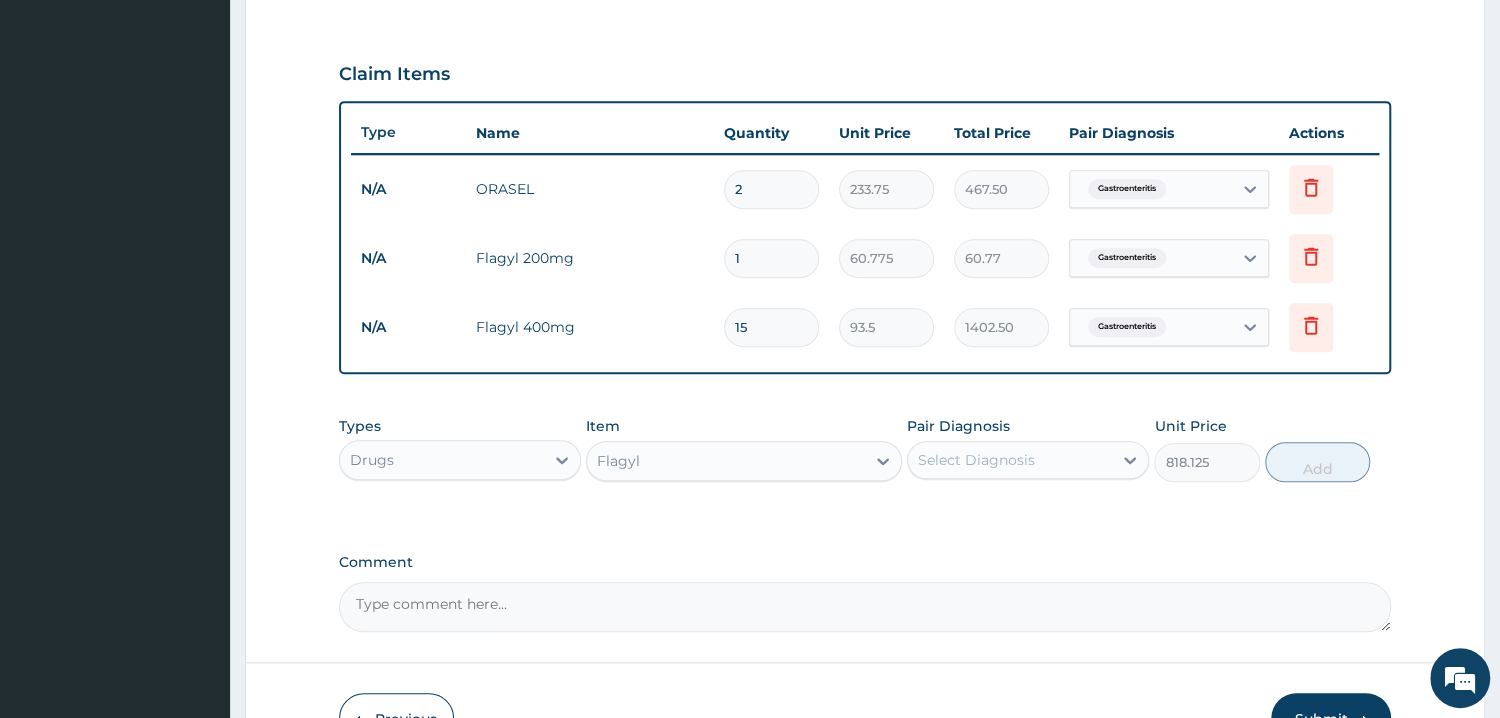 type on "0.00" 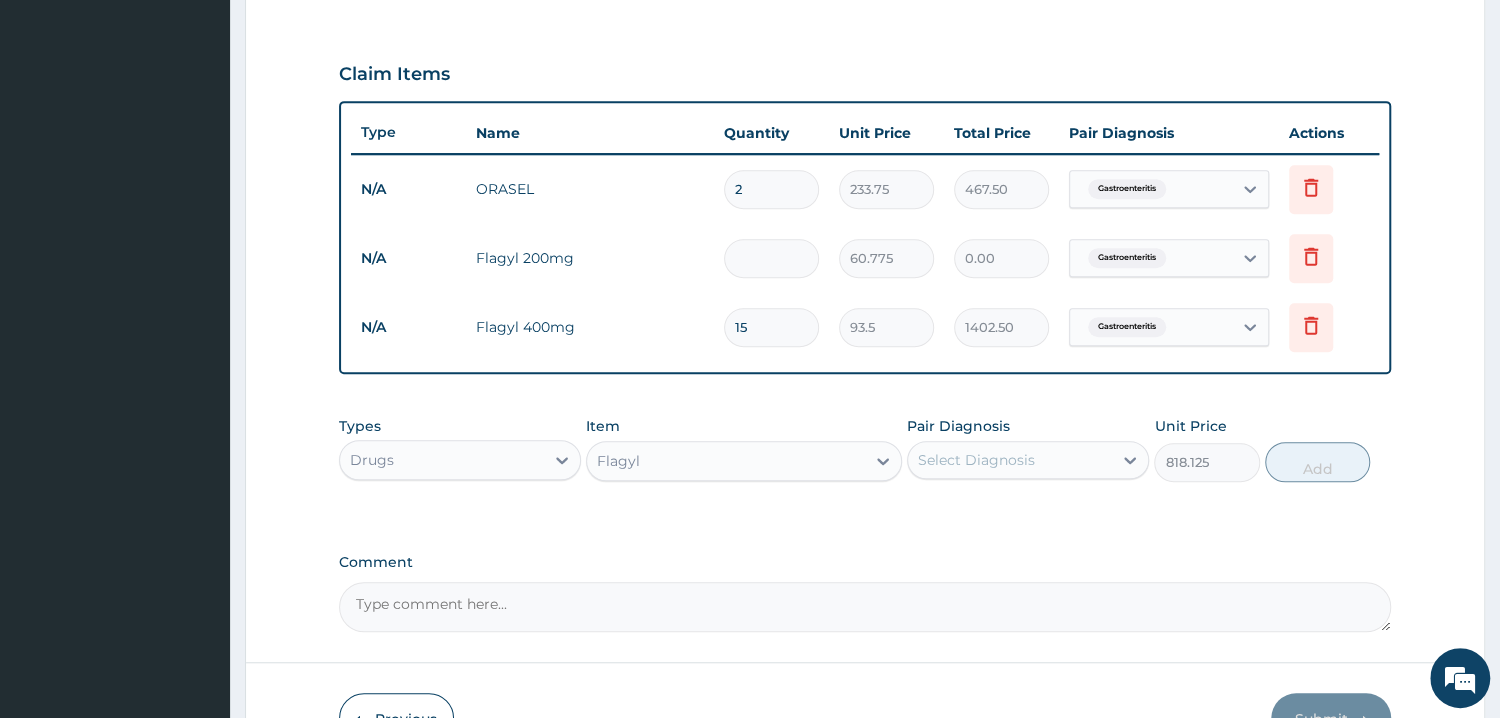 type on "3" 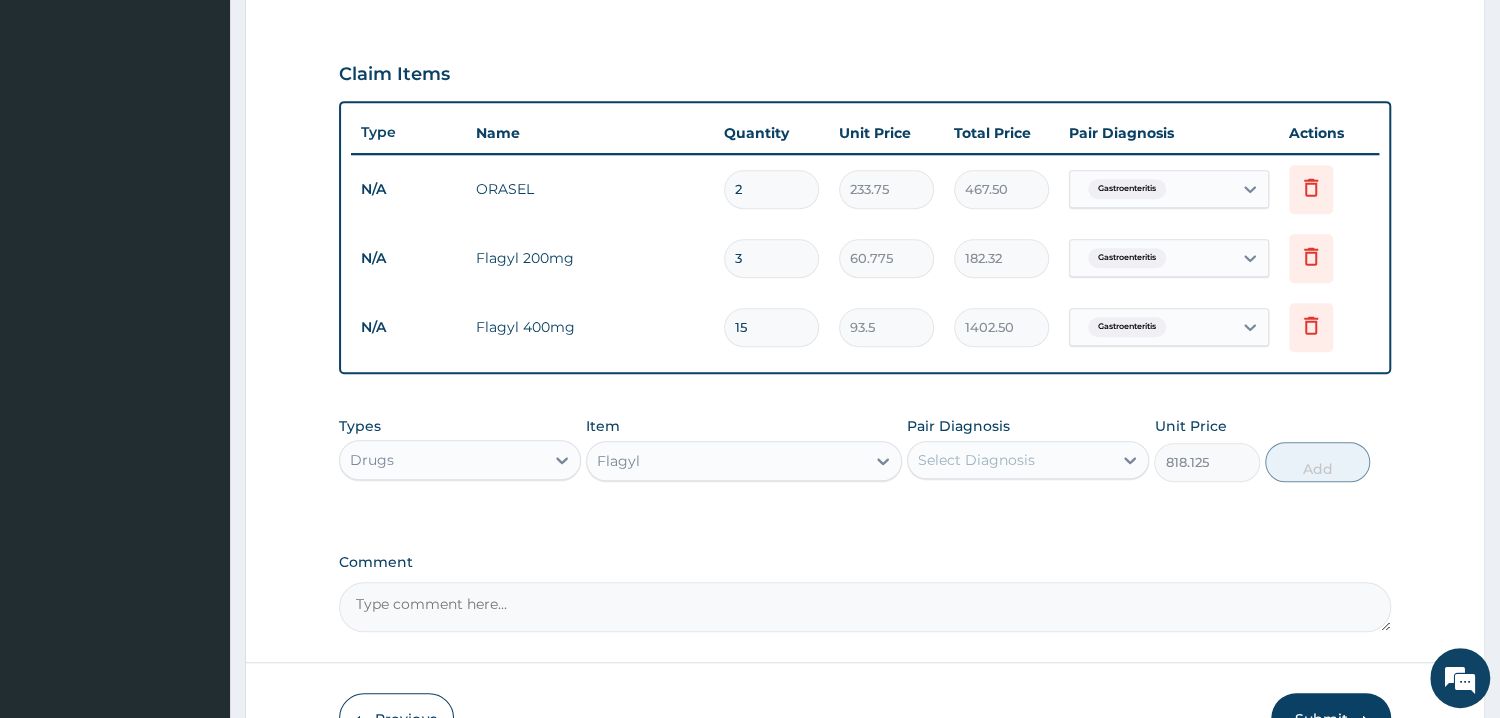 type on "30" 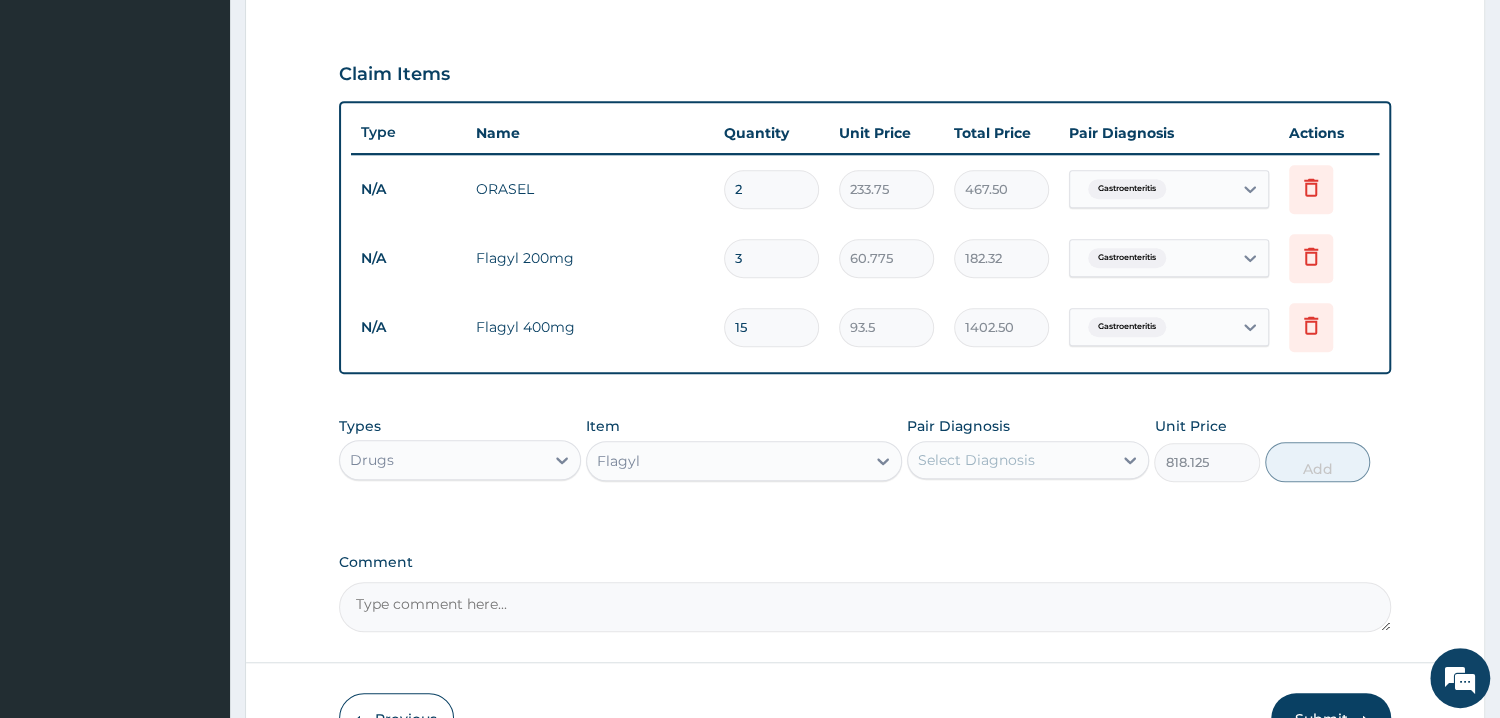 type on "1823.25" 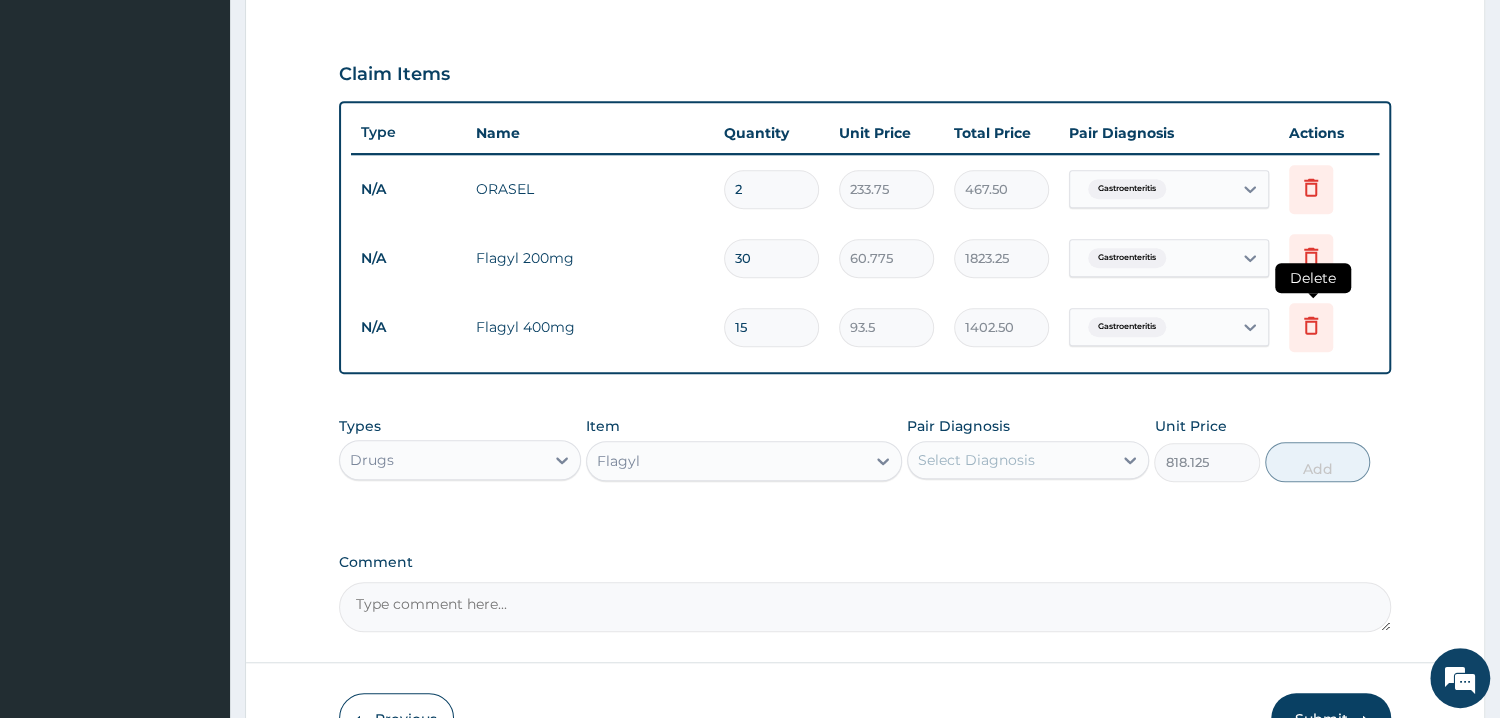 type on "30" 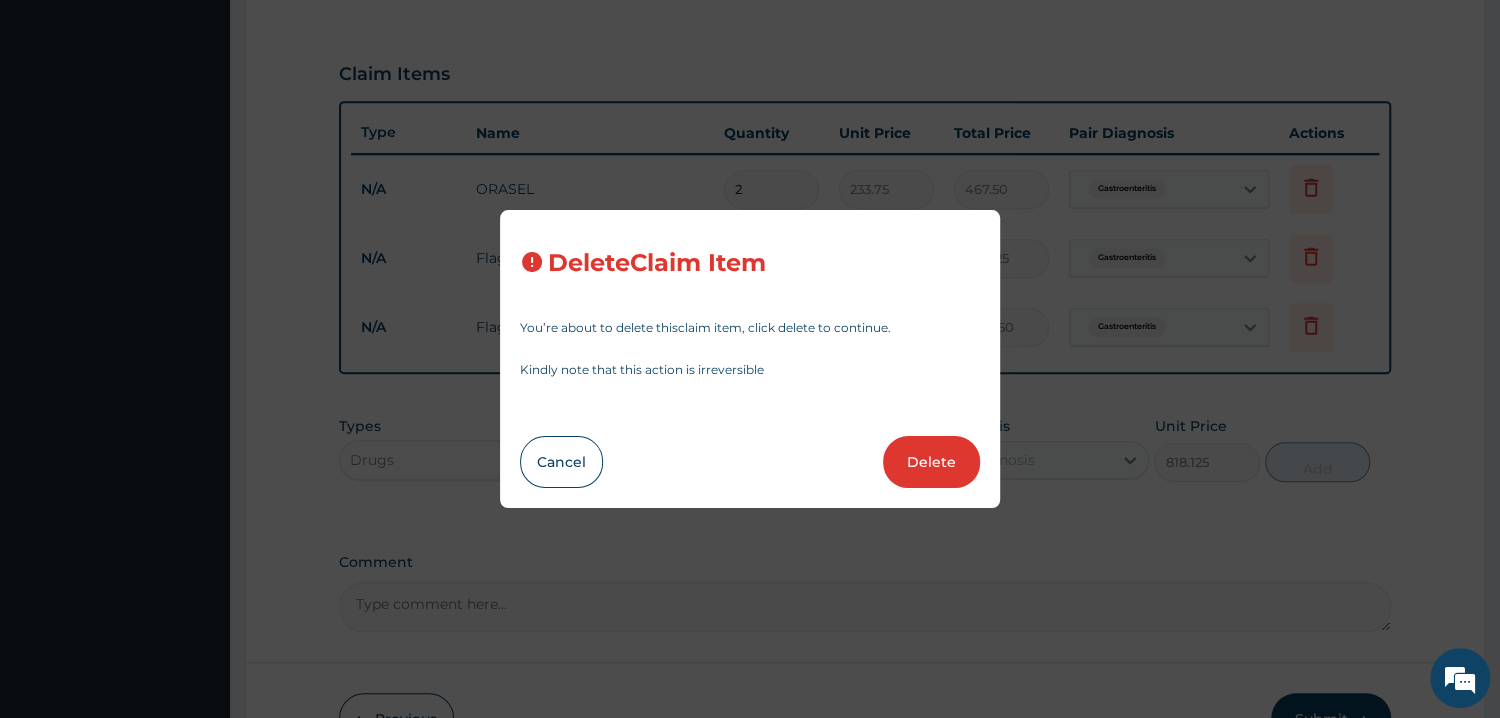 click on "Delete" at bounding box center (931, 462) 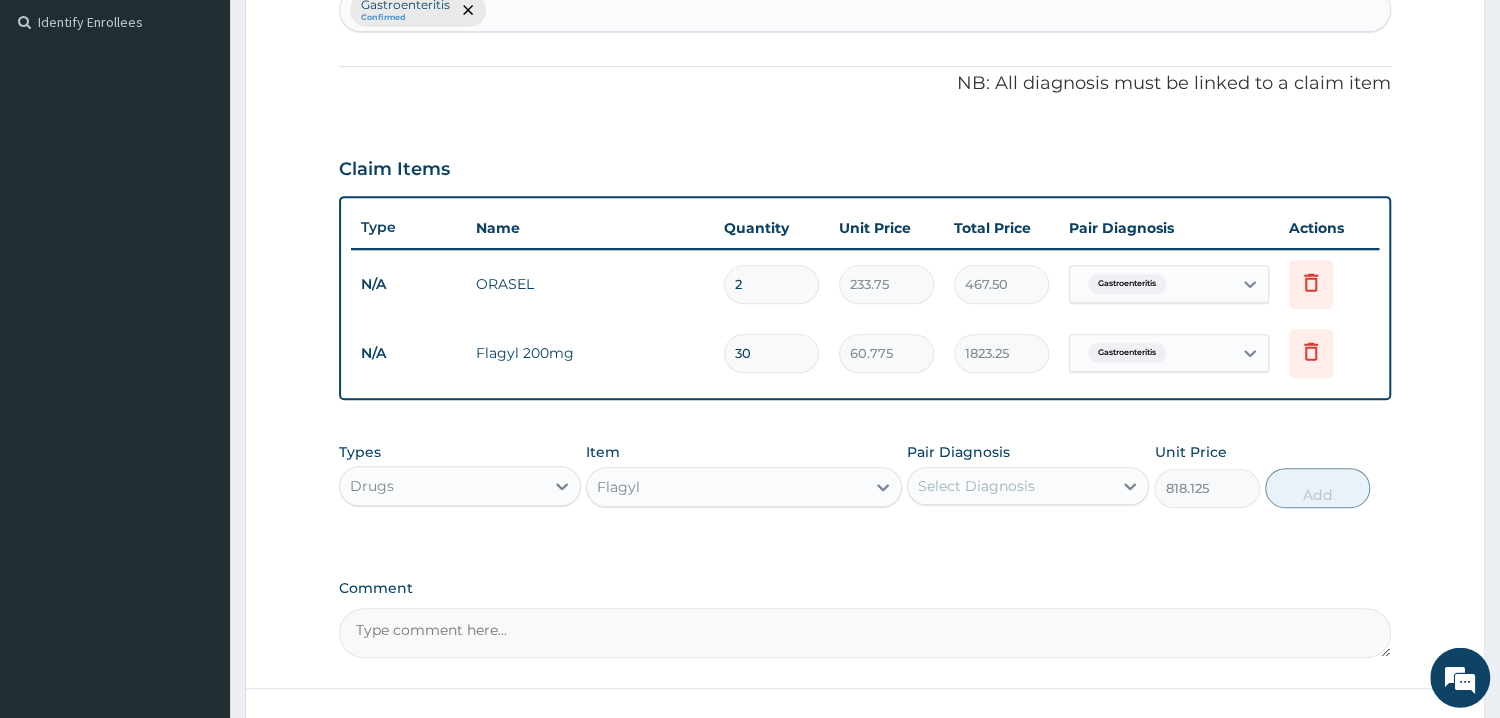 scroll, scrollTop: 428, scrollLeft: 0, axis: vertical 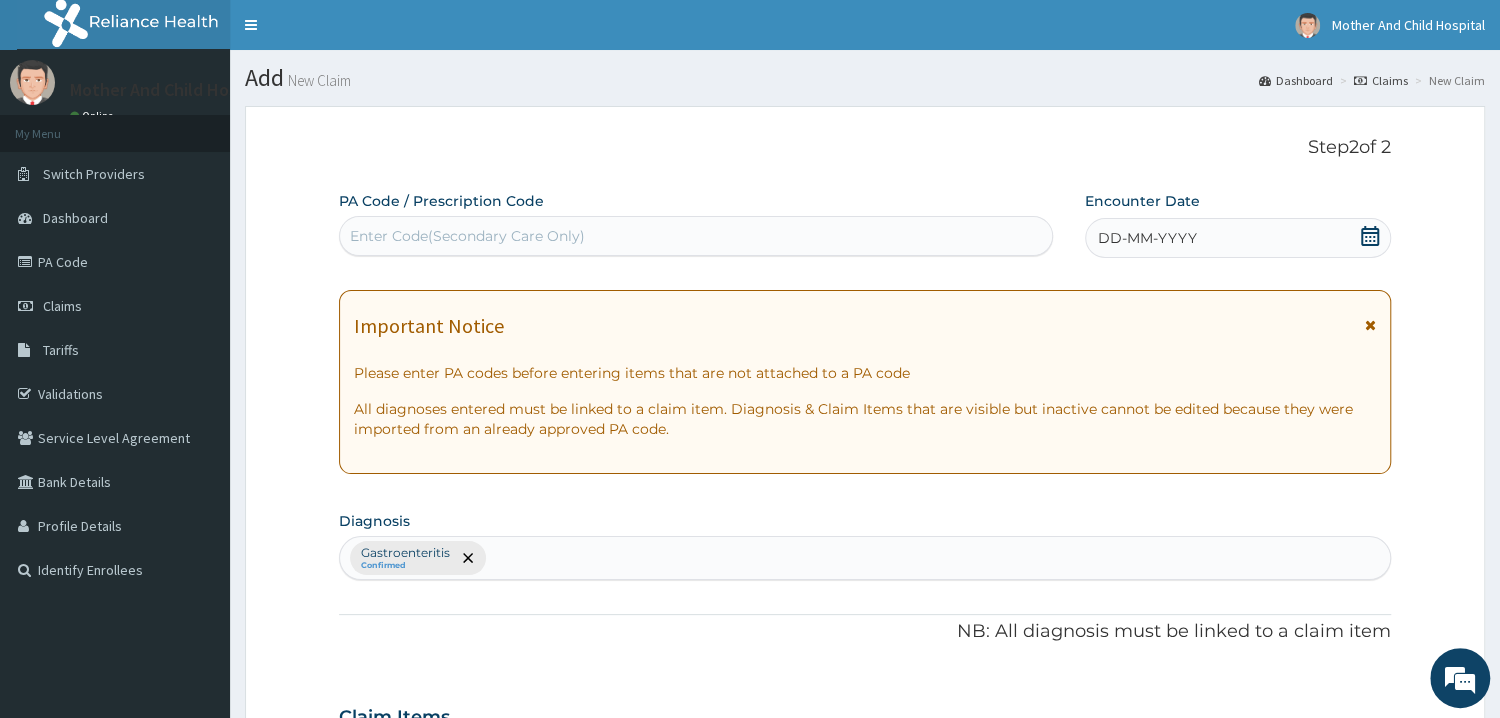 click on "Enter Code(Secondary Care Only)" at bounding box center [696, 236] 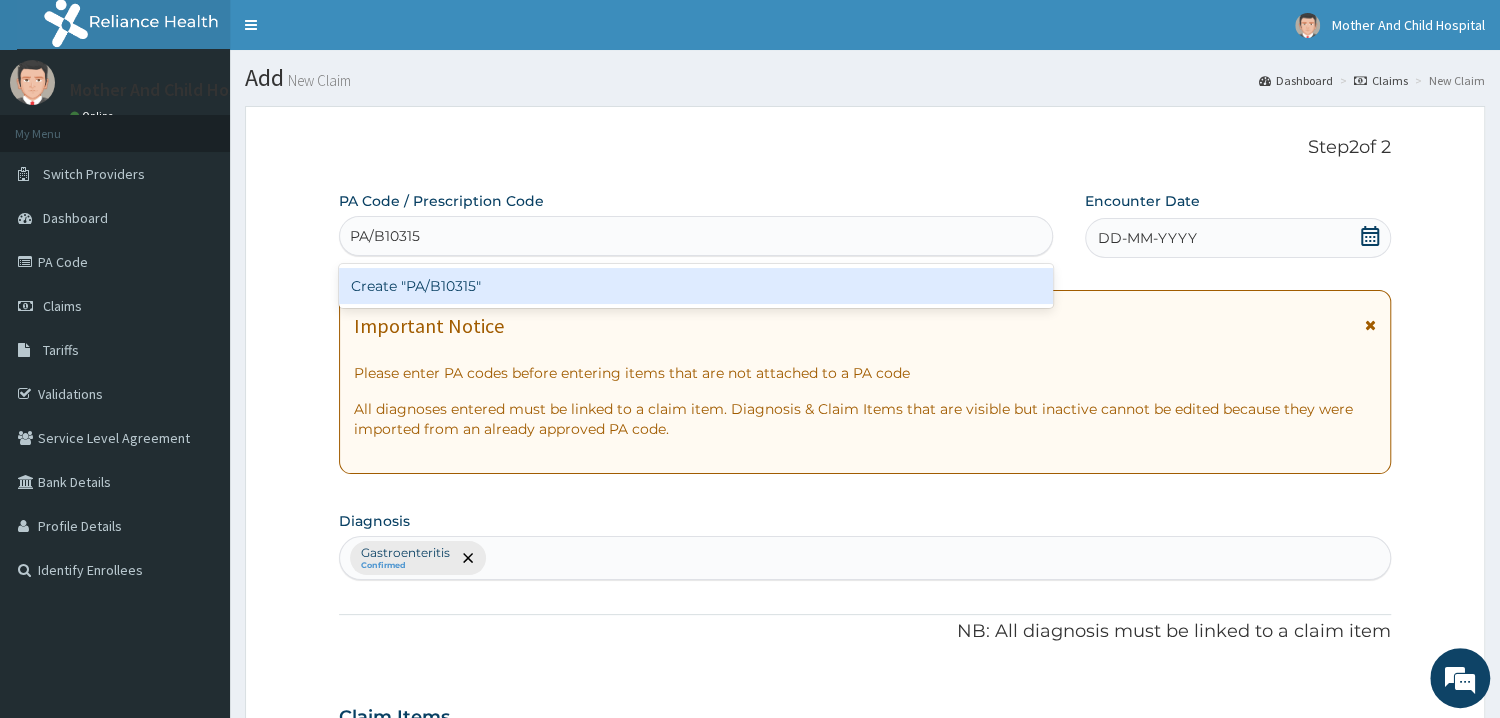 click on "Create "PA/B10315"" at bounding box center (696, 286) 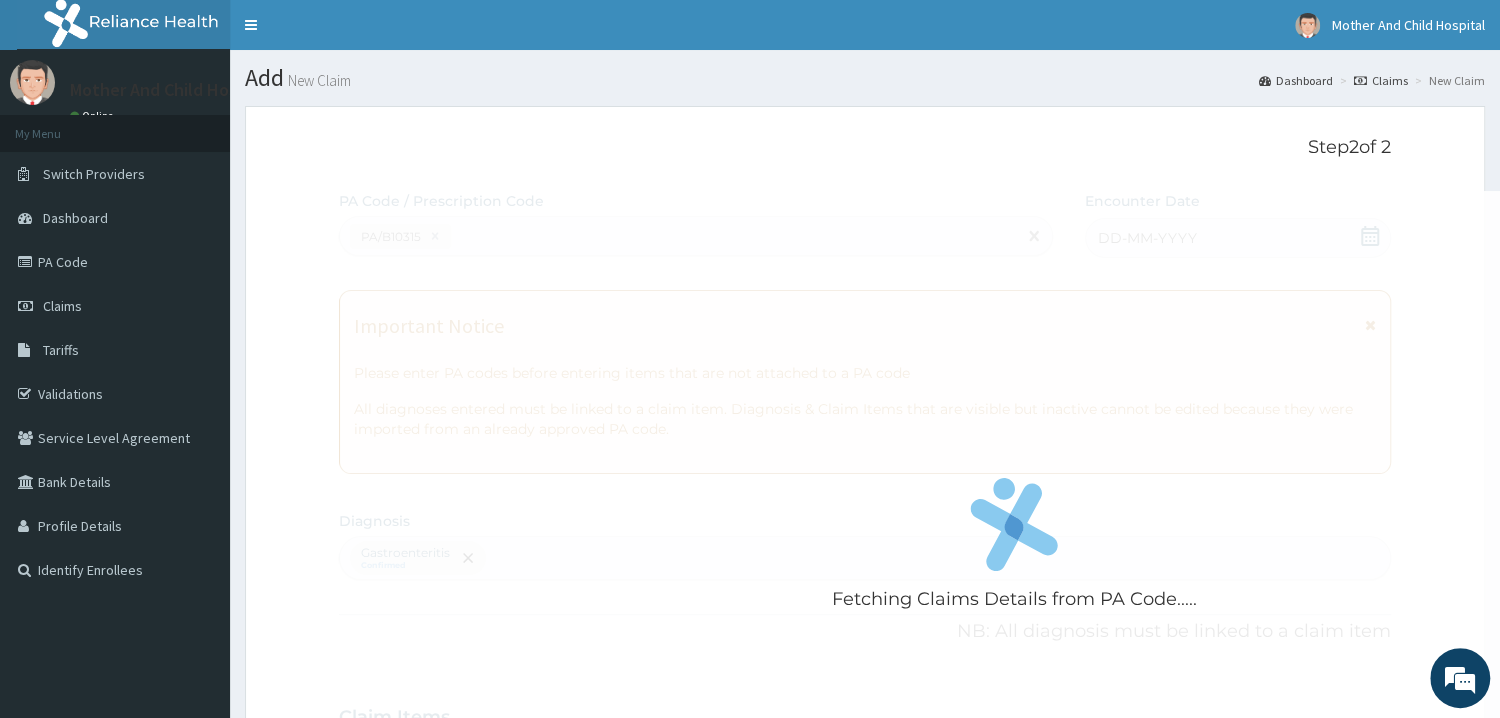 scroll, scrollTop: 609, scrollLeft: 0, axis: vertical 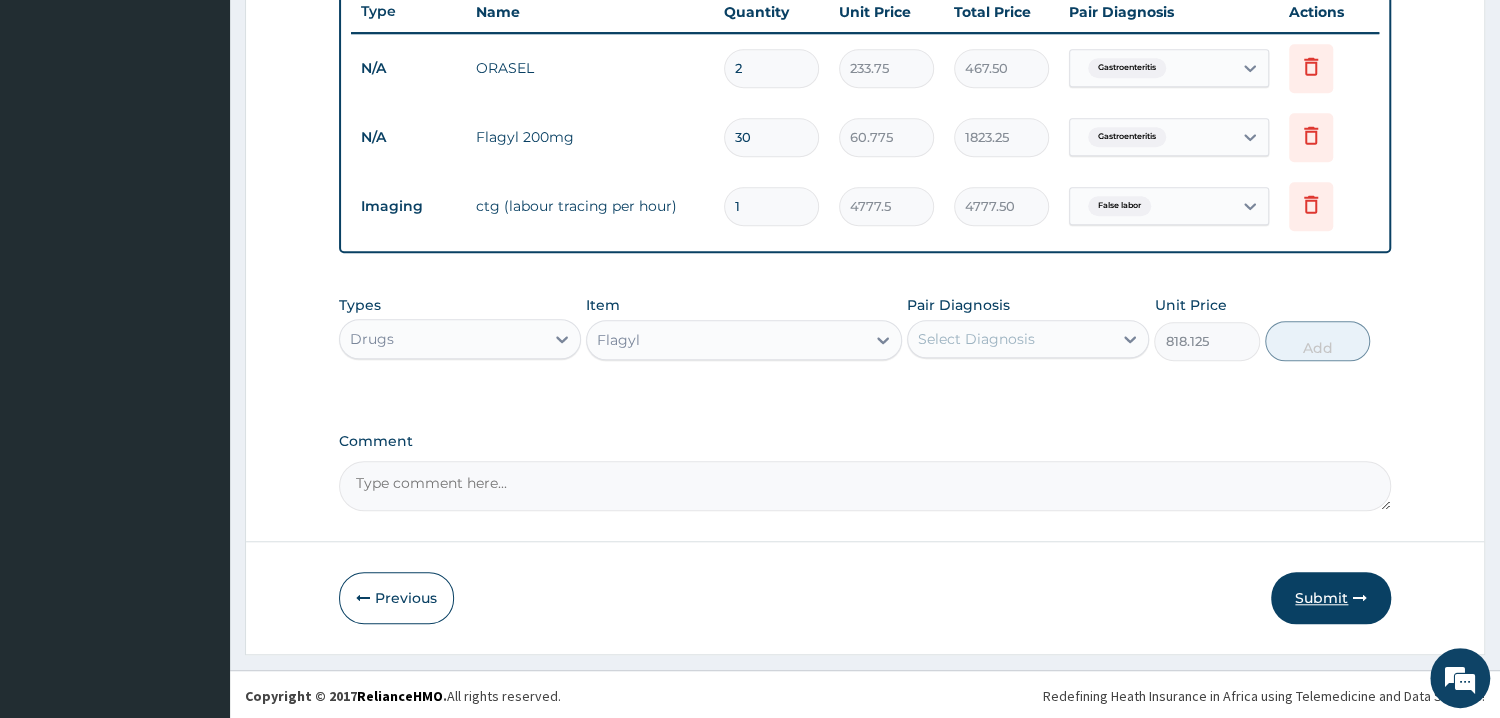 click on "Submit" at bounding box center (1331, 598) 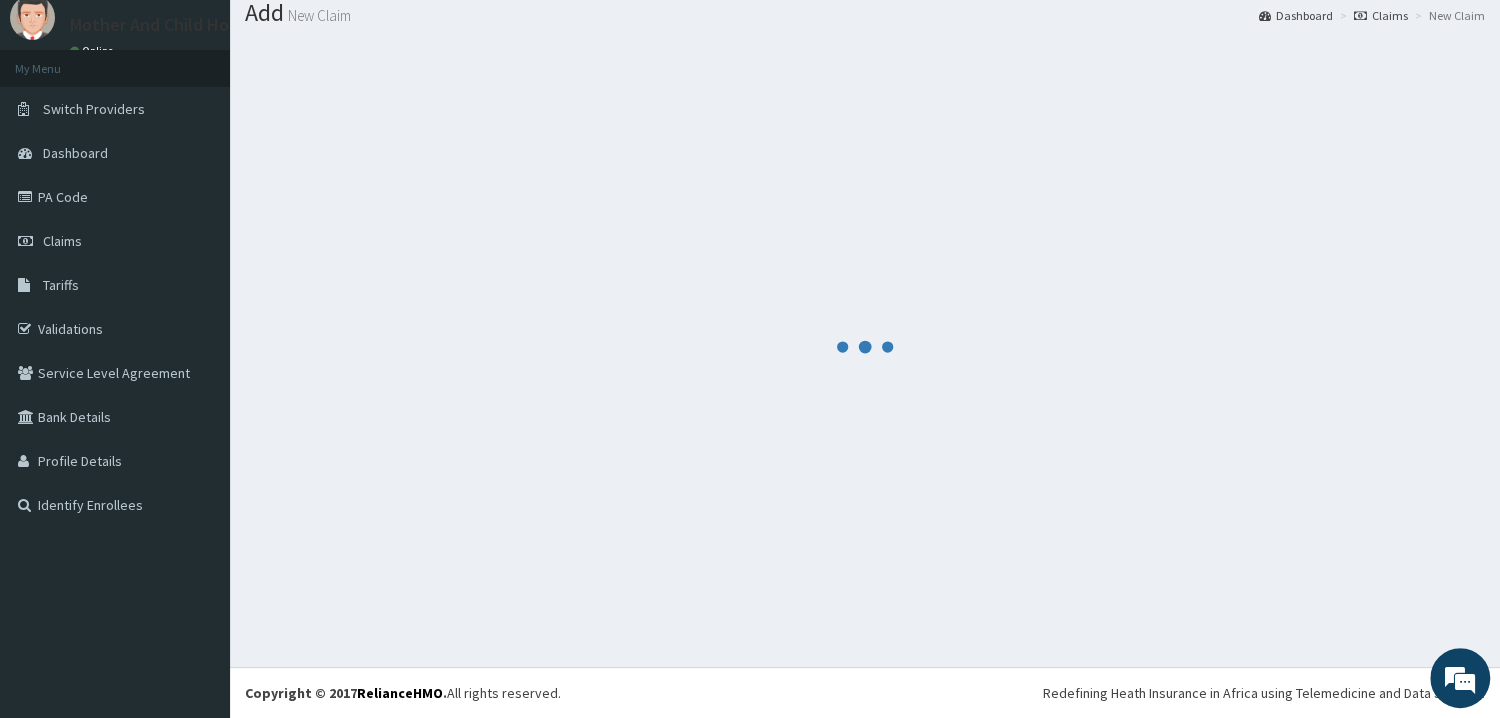 scroll, scrollTop: 64, scrollLeft: 0, axis: vertical 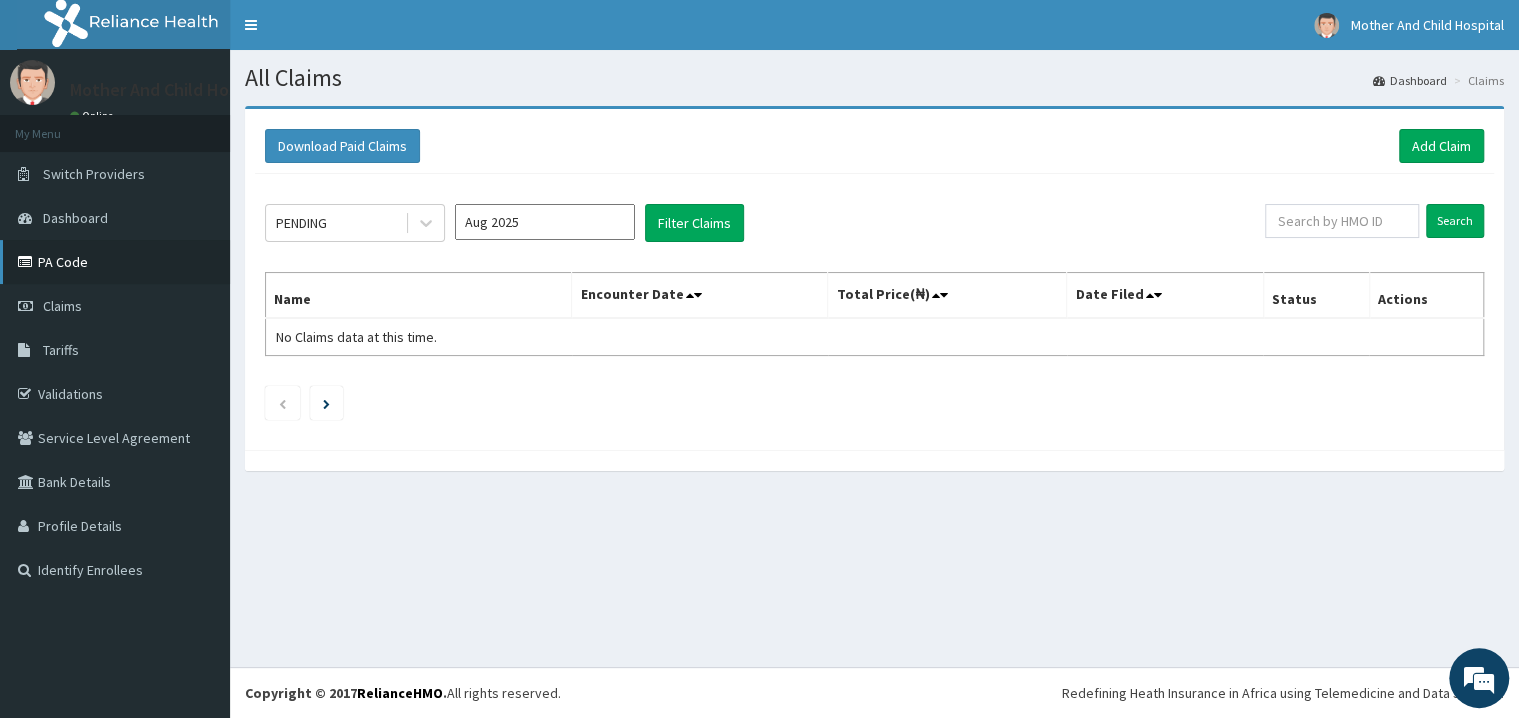 click on "PA Code" at bounding box center (115, 262) 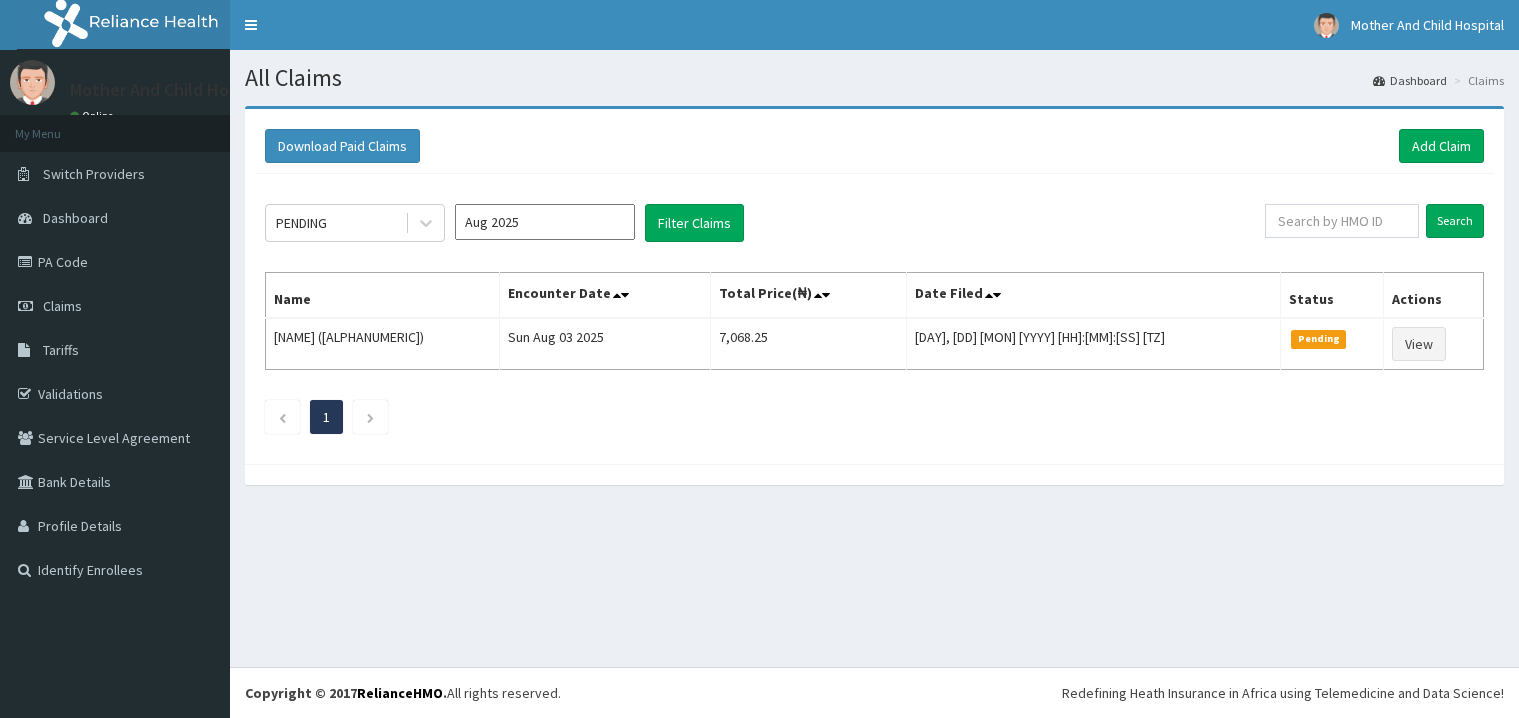 scroll, scrollTop: 0, scrollLeft: 0, axis: both 